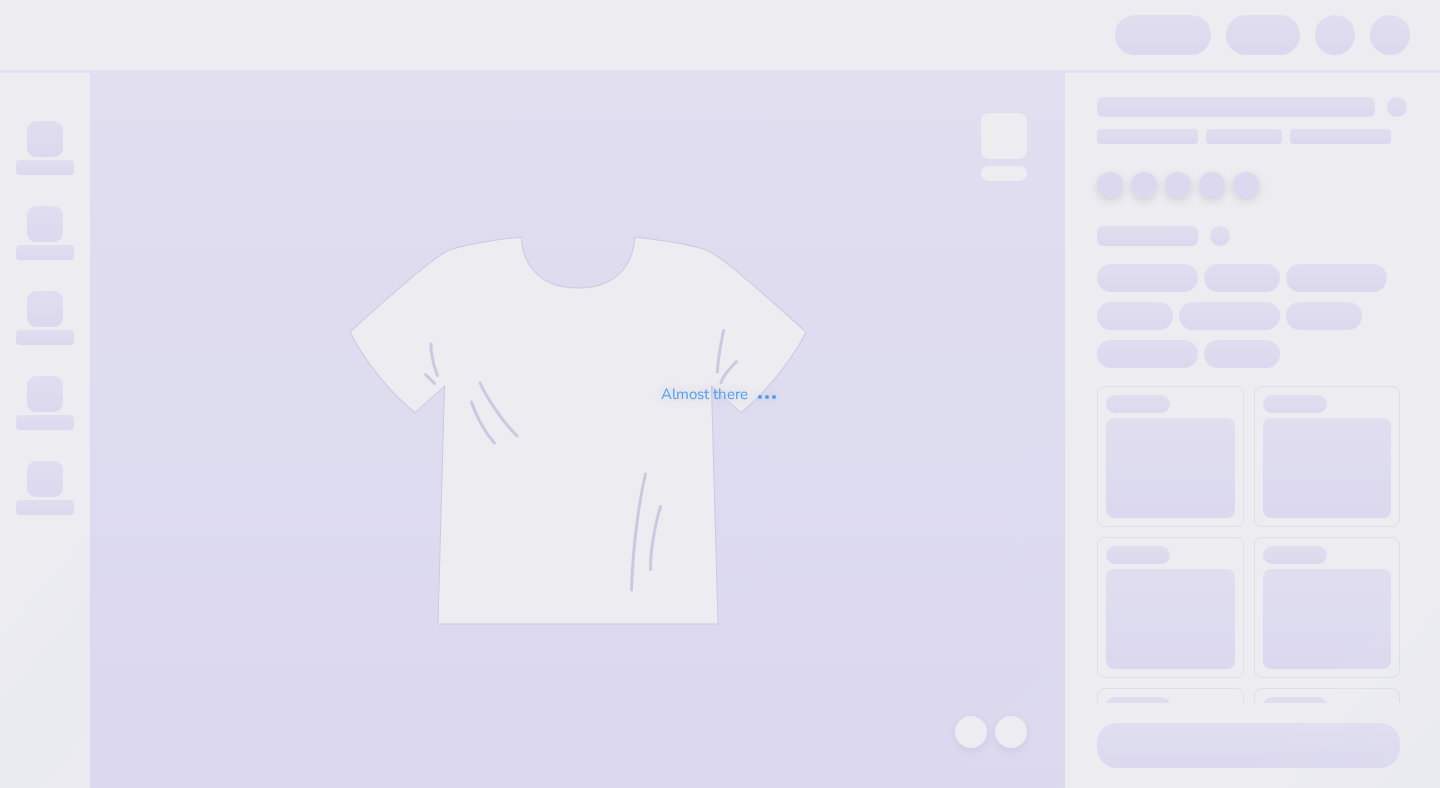 scroll, scrollTop: 0, scrollLeft: 0, axis: both 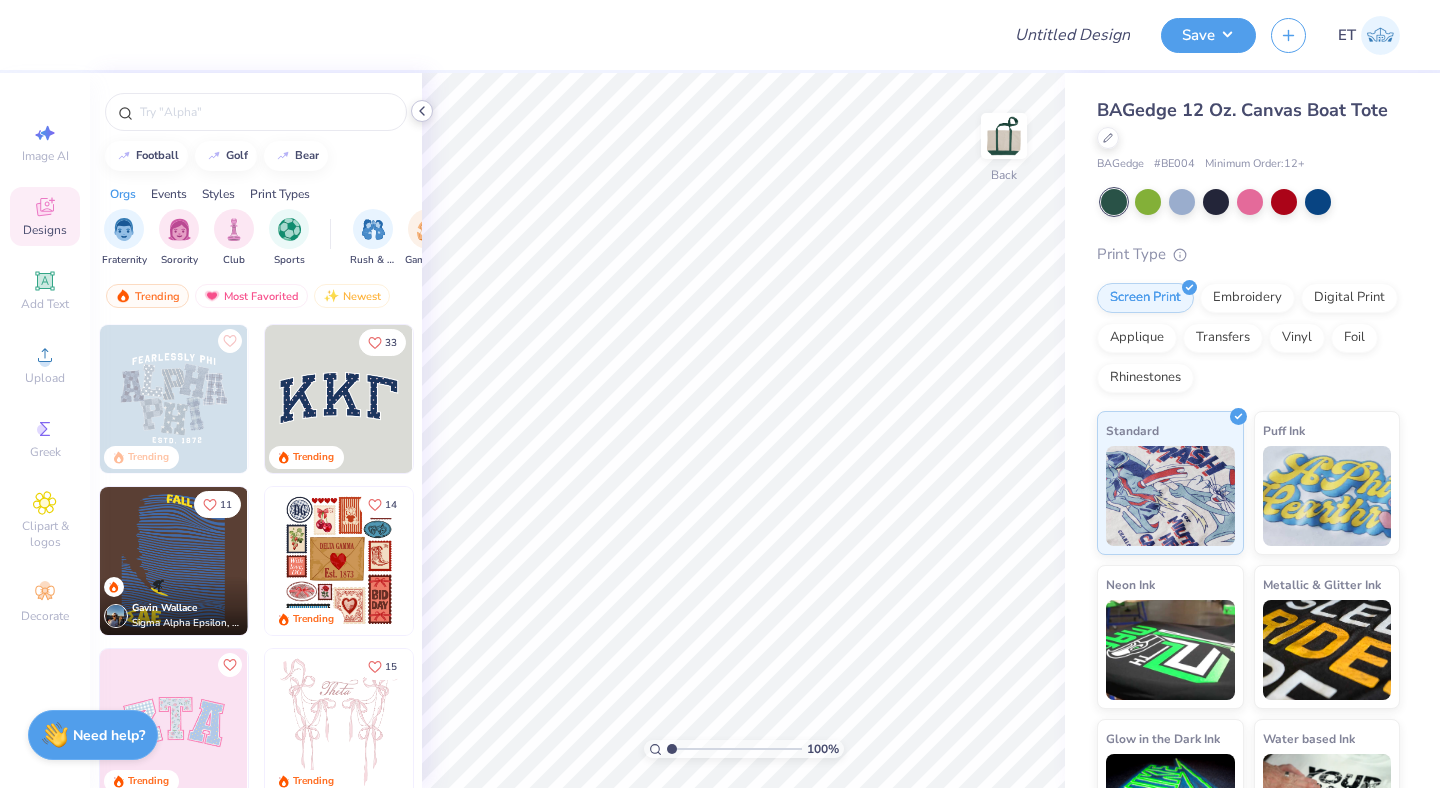 click 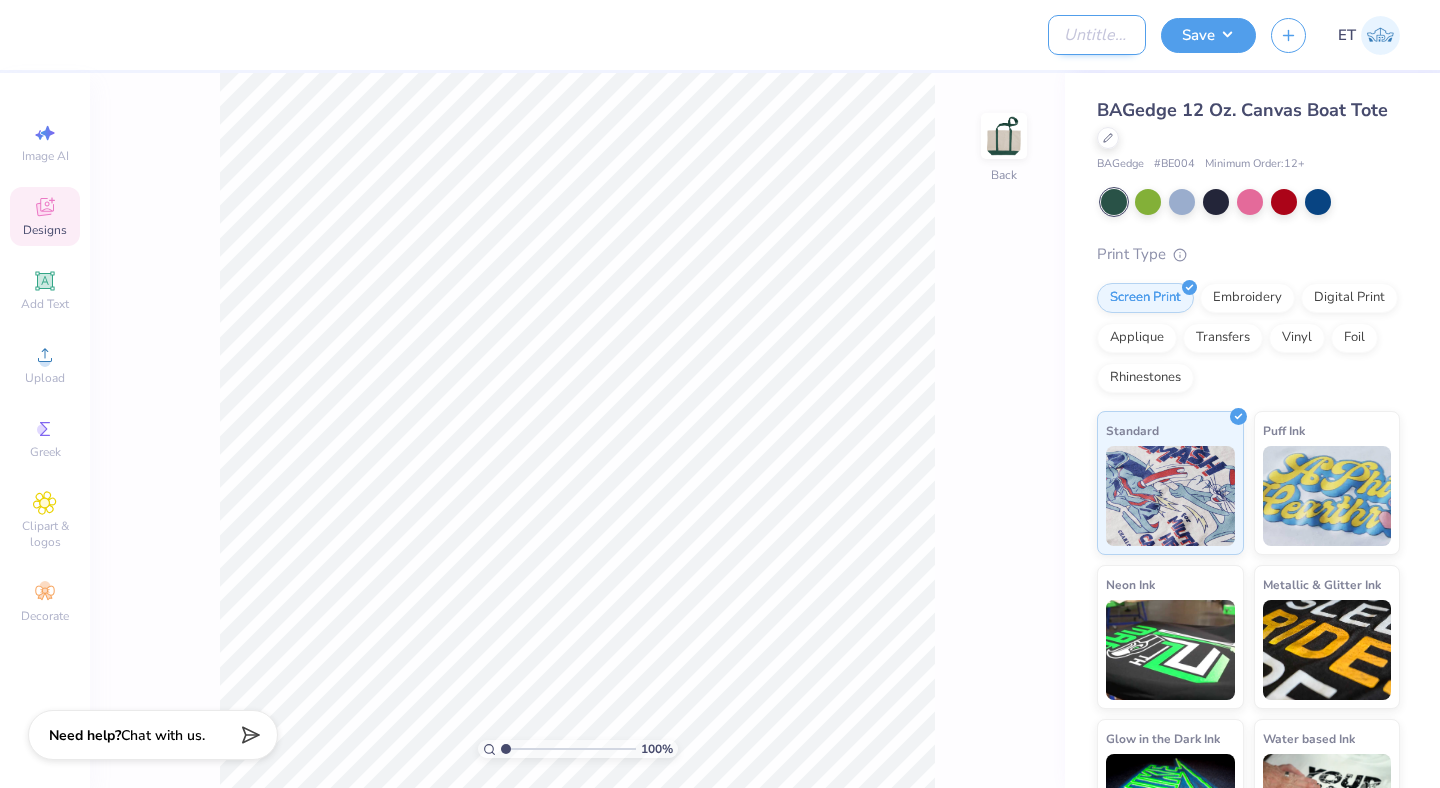 click on "Design Title" at bounding box center [1097, 35] 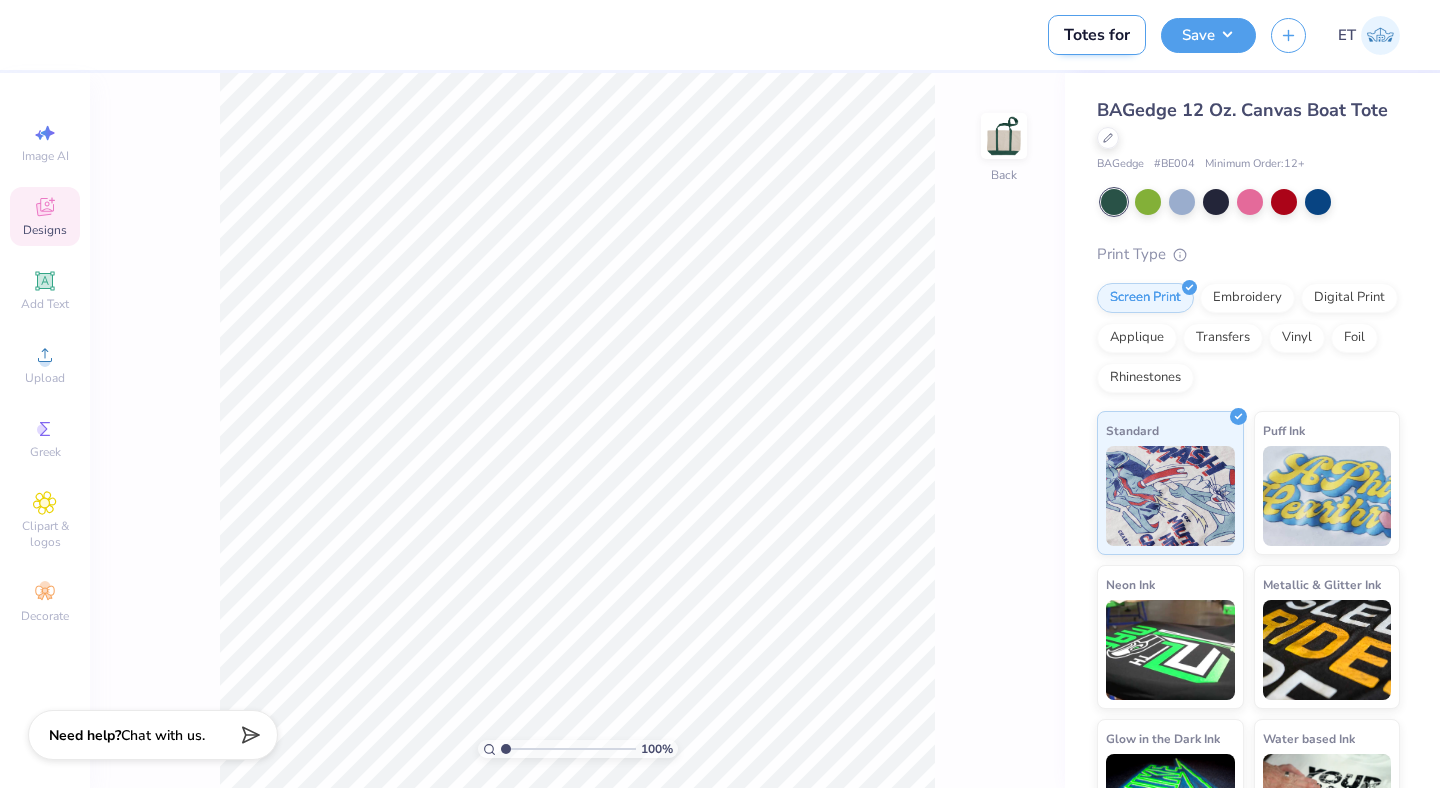 scroll, scrollTop: 0, scrollLeft: 4, axis: horizontal 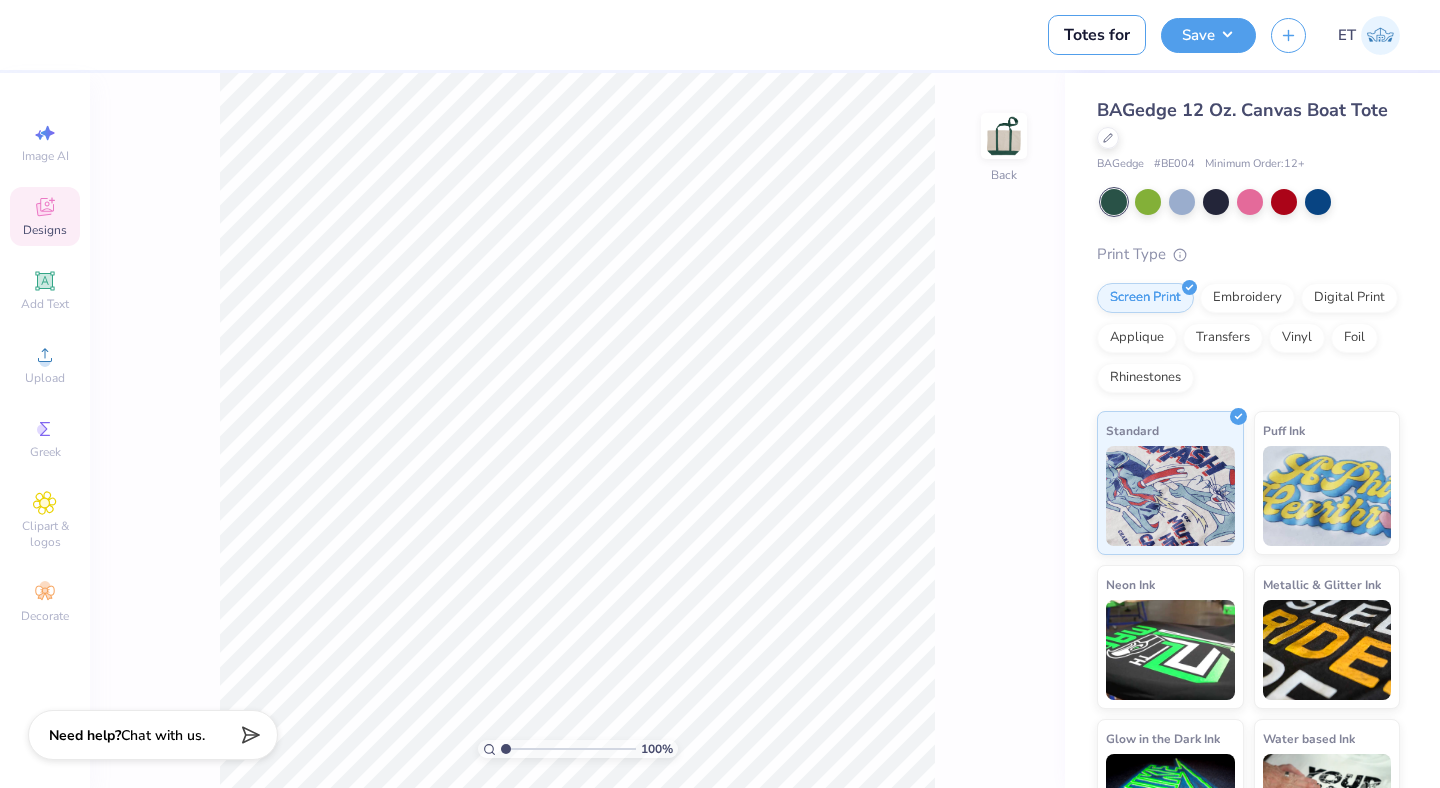type on "Totes for OpenTable" 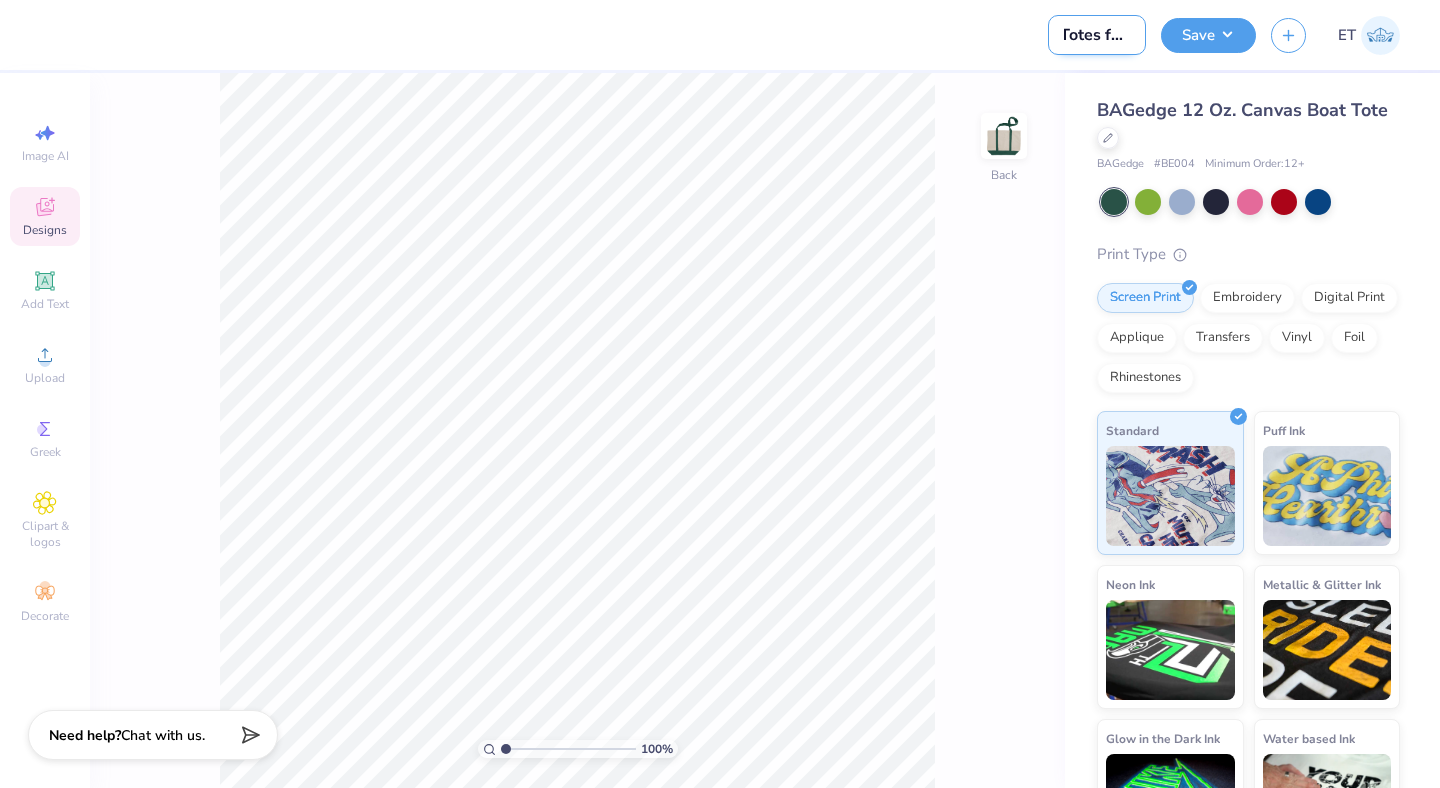 click on "Totes for OpenTable" at bounding box center (1097, 35) 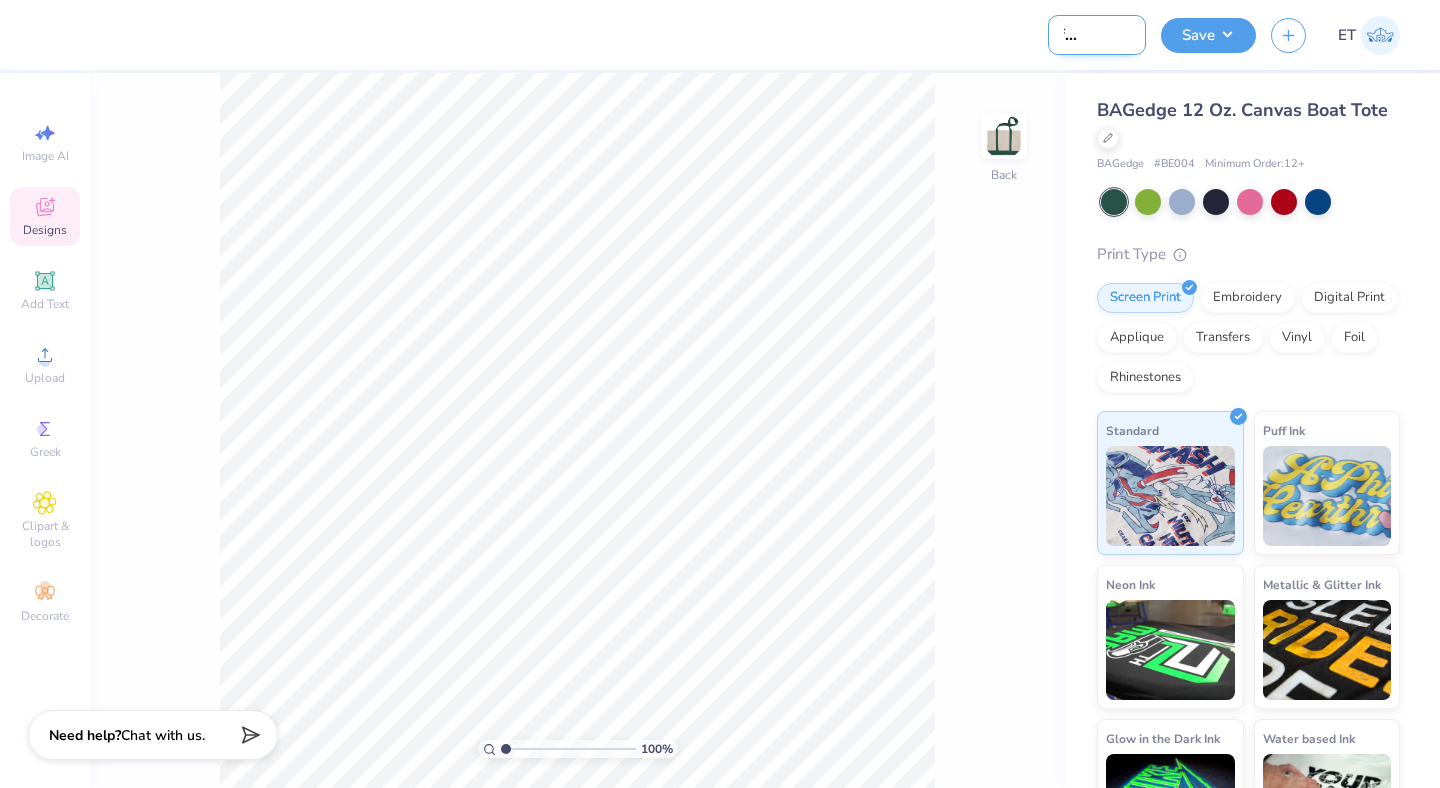 scroll, scrollTop: 0, scrollLeft: 85, axis: horizontal 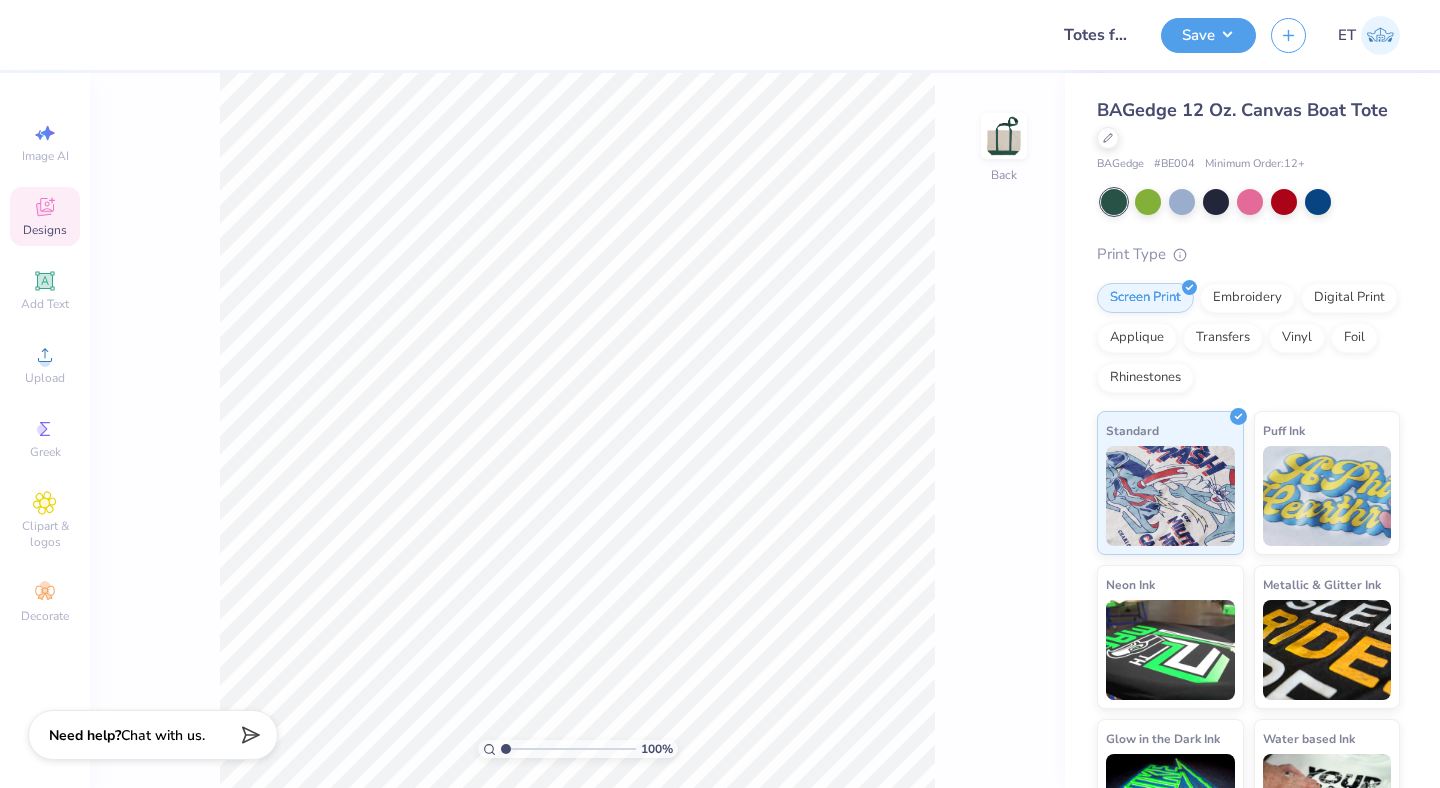 click on "BAGedge 12 Oz. Canvas Boat Tote" at bounding box center [1242, 110] 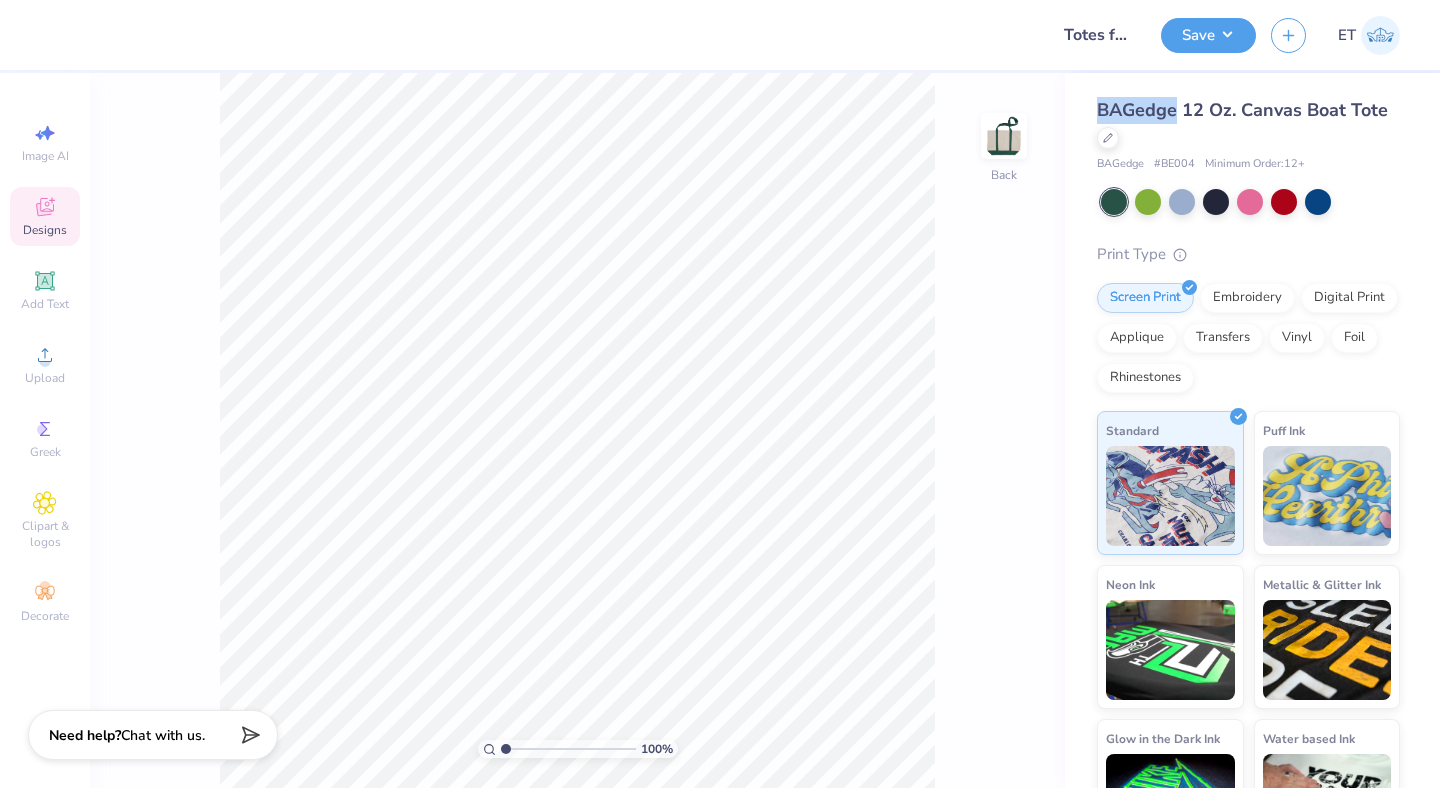 click on "BAGedge 12 Oz. Canvas Boat Tote" at bounding box center [1242, 110] 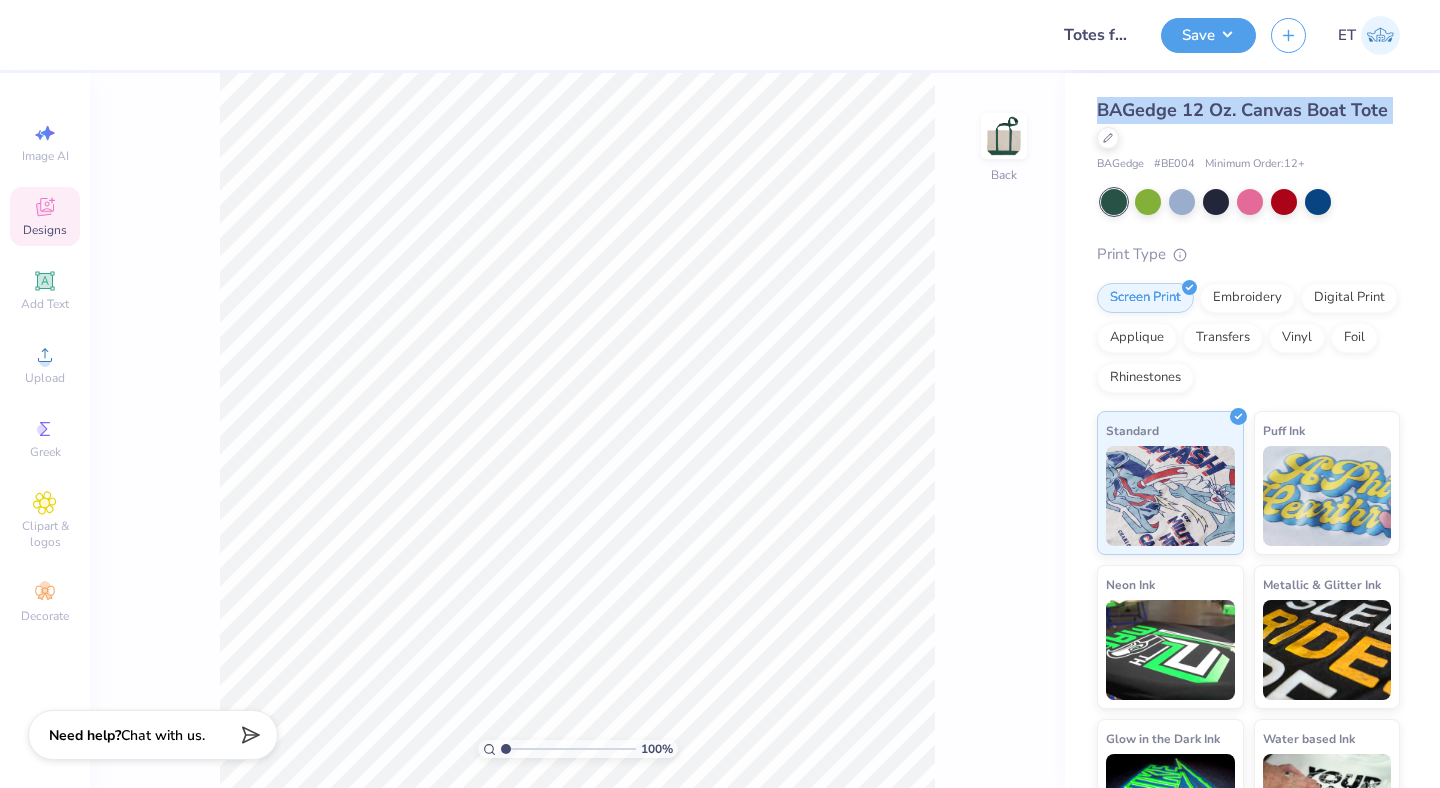 copy on "BAGedge 12 Oz. Canvas Boat Tote" 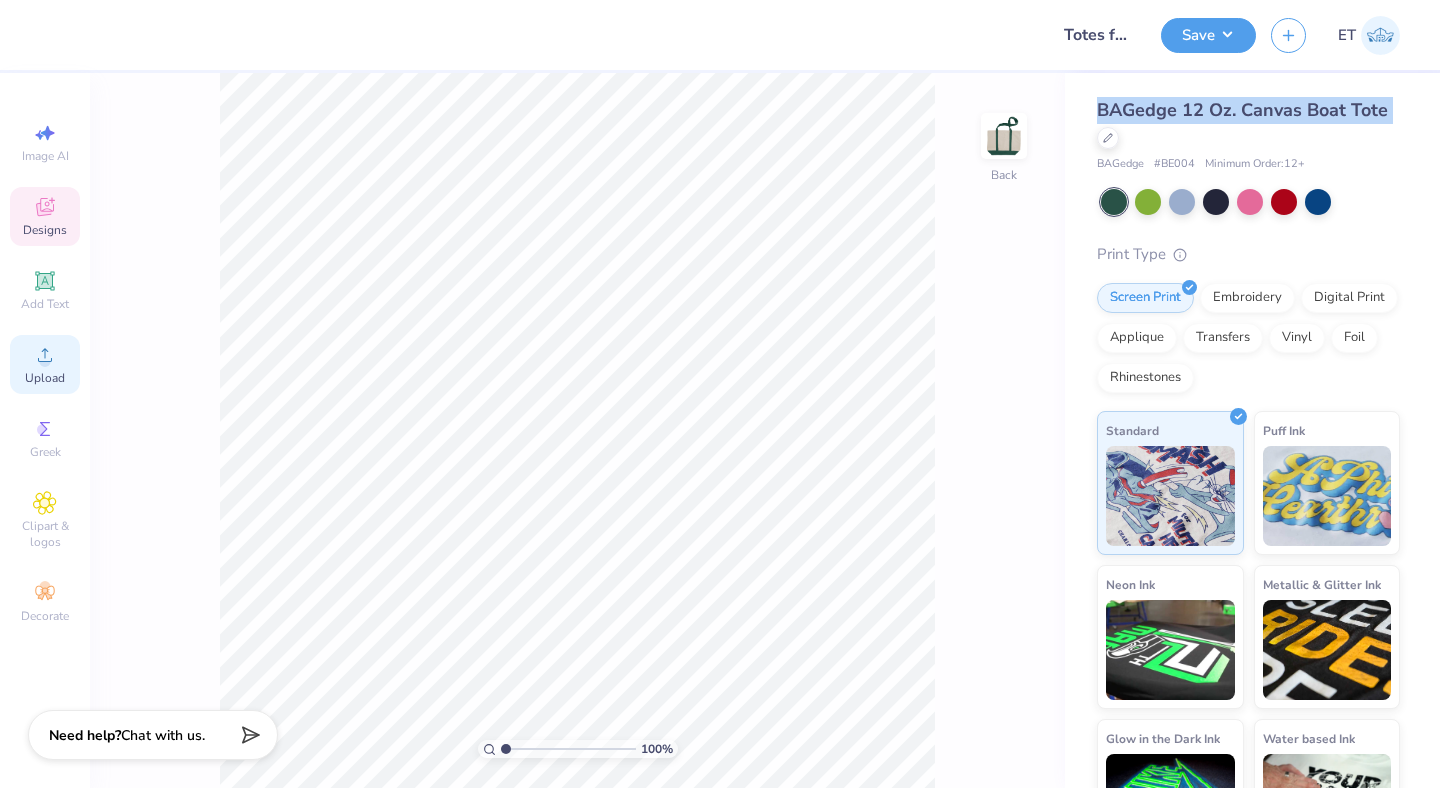 click on "Upload" at bounding box center (45, 378) 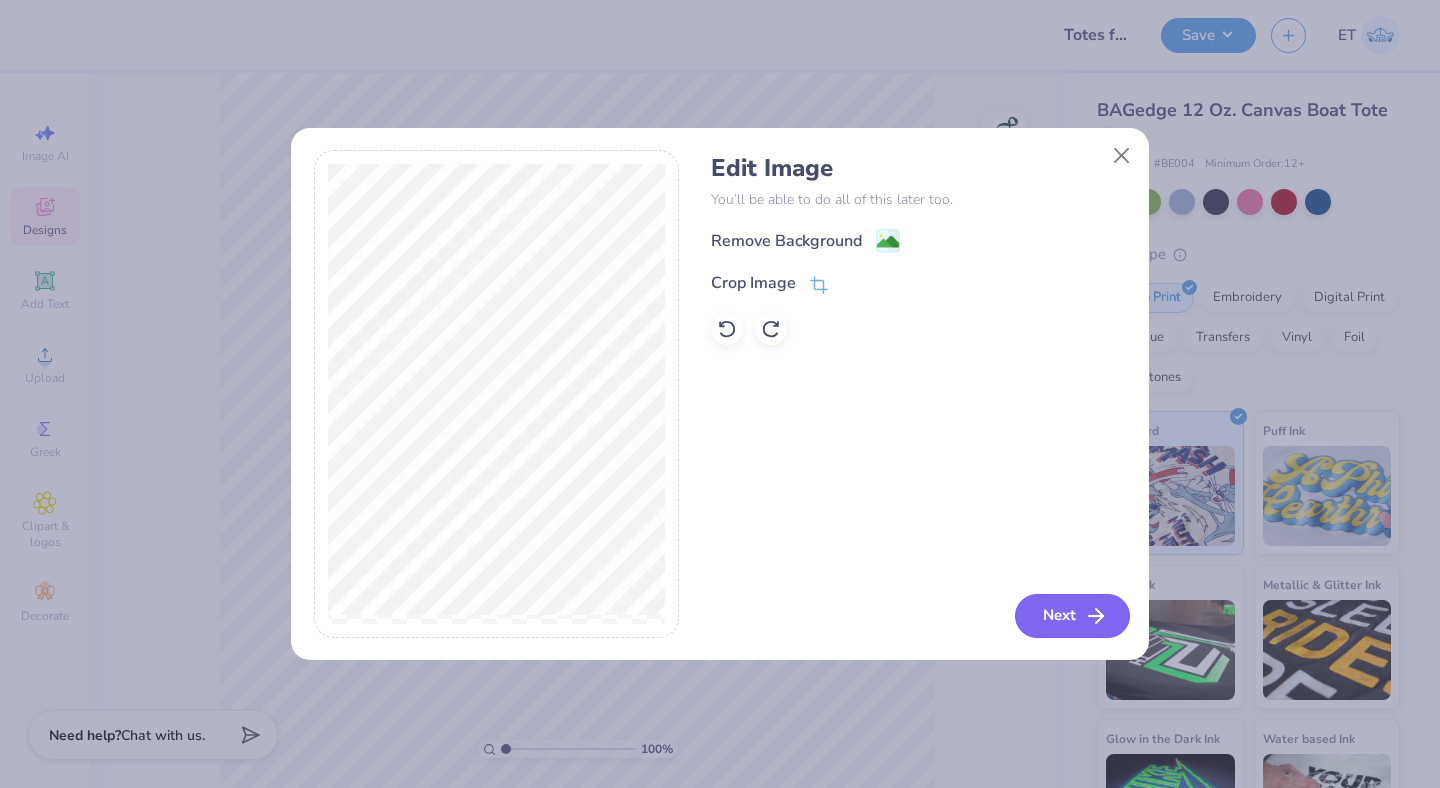 click on "Next" at bounding box center [1072, 616] 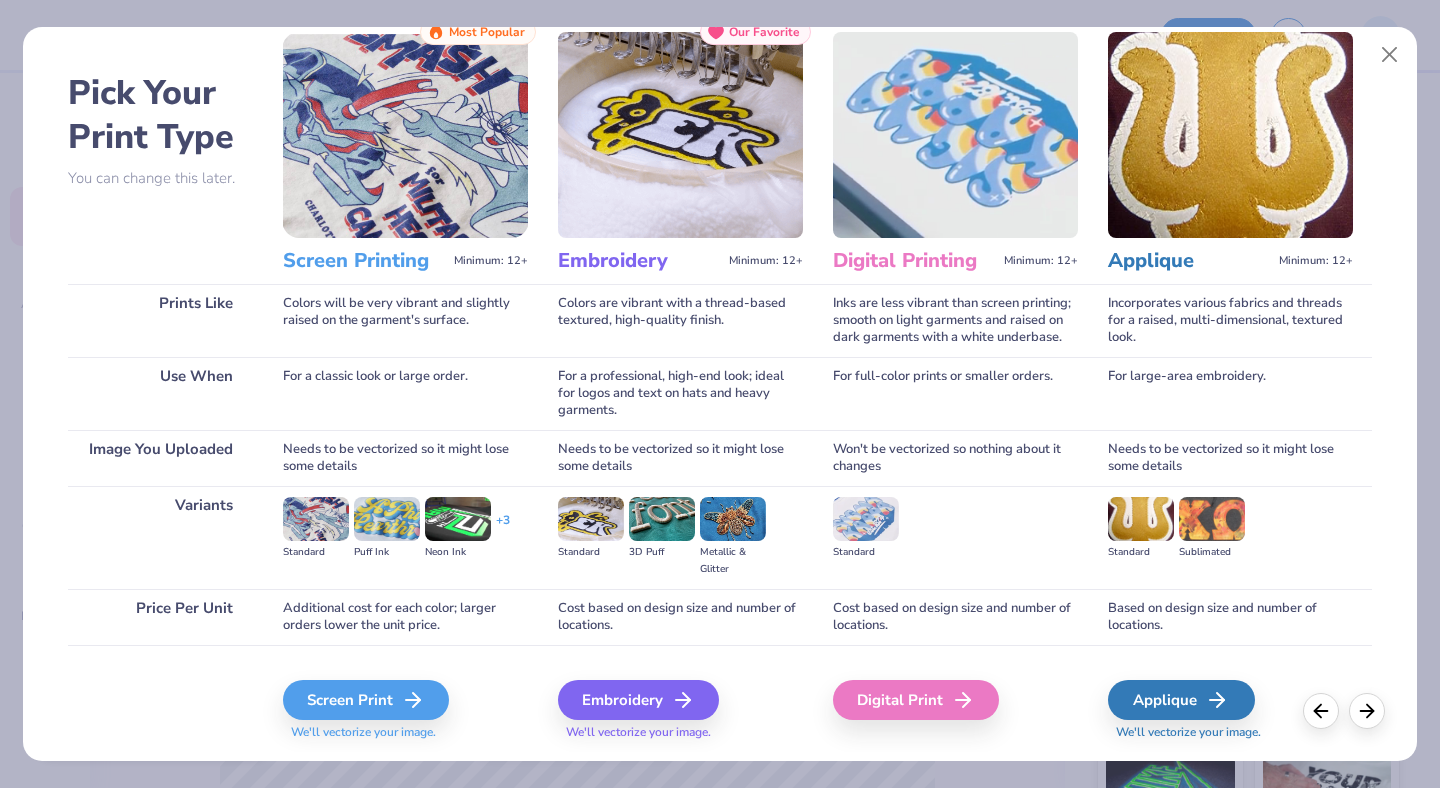 scroll, scrollTop: 64, scrollLeft: 0, axis: vertical 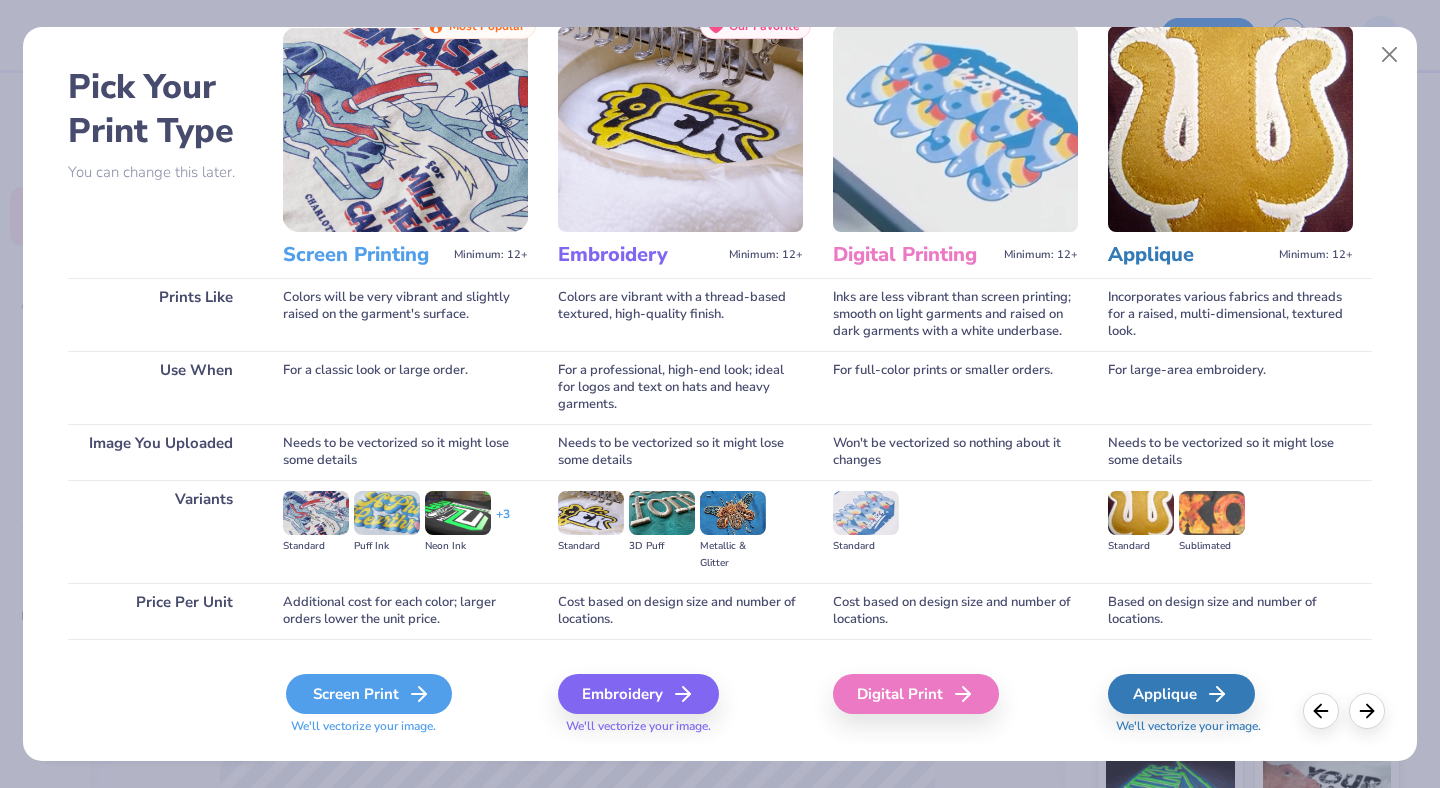 click on "Screen Print" at bounding box center (369, 694) 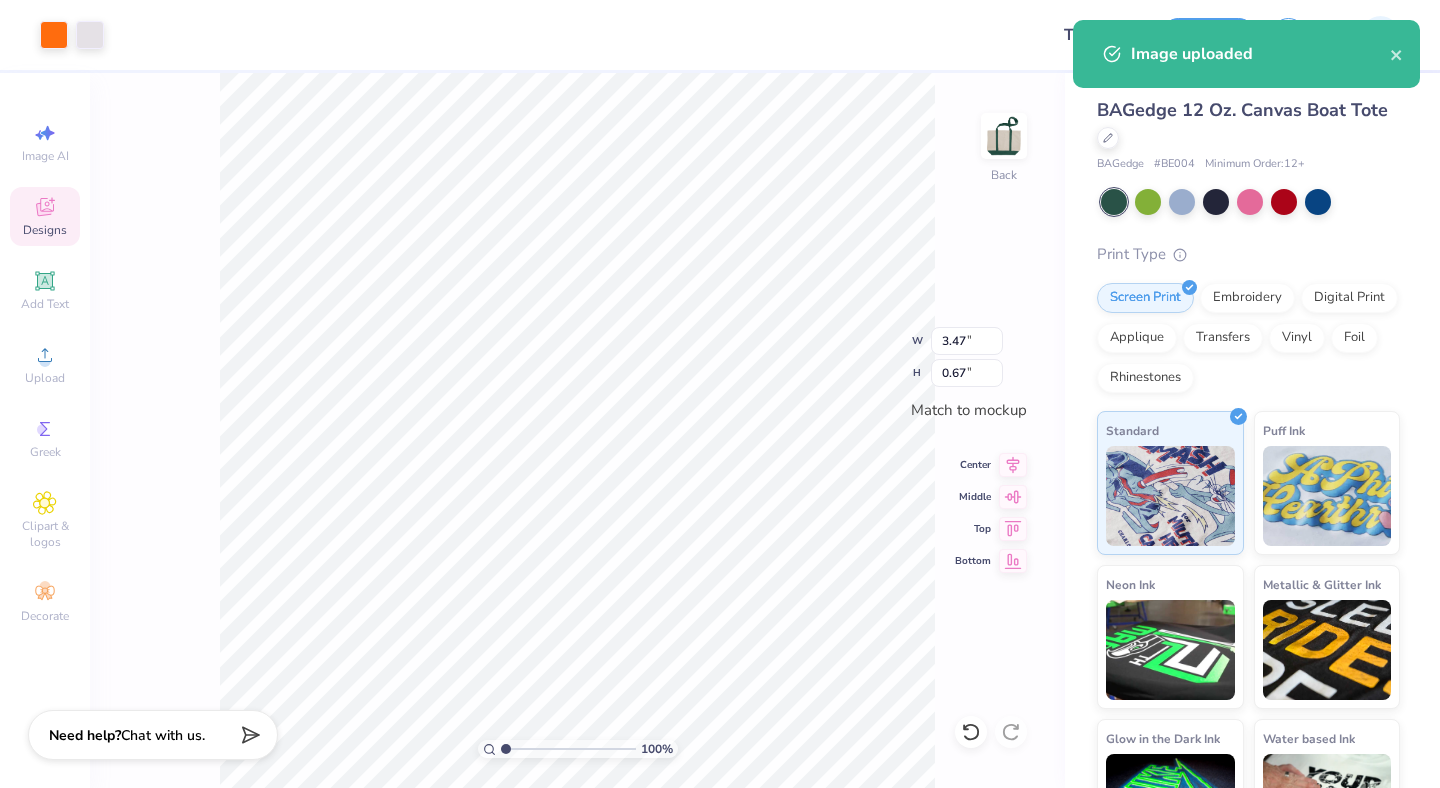 type on "3.47" 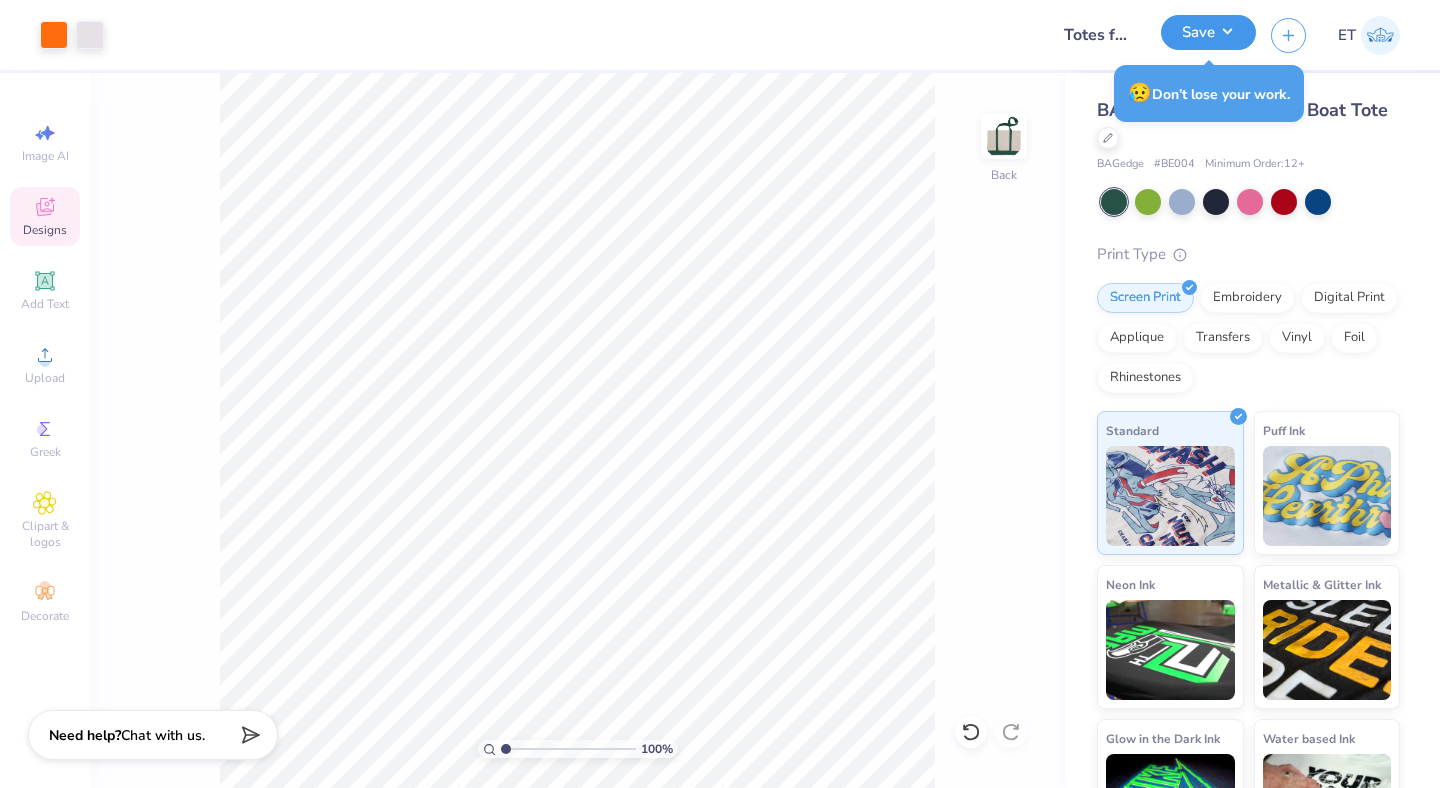 click on "Save" at bounding box center (1208, 32) 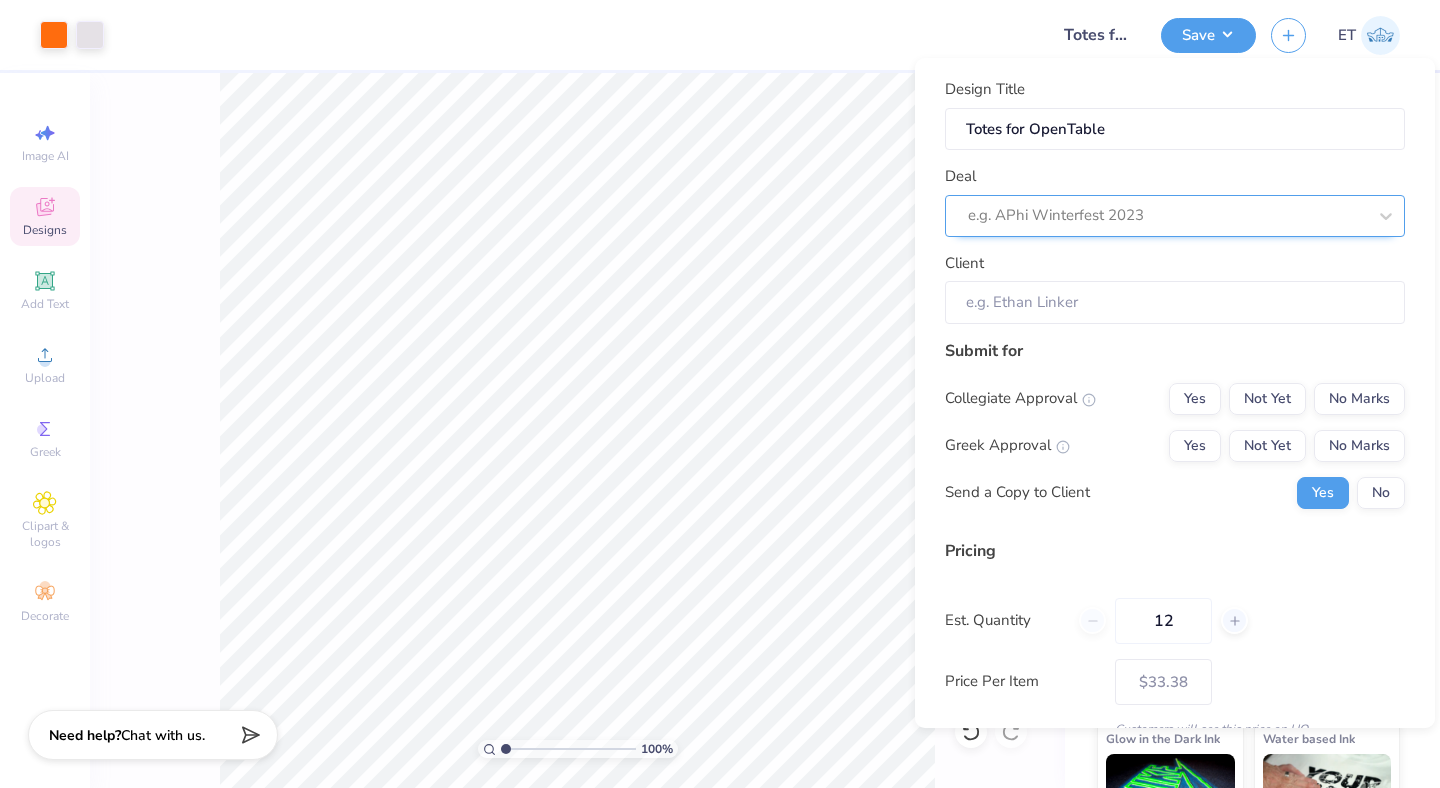 click at bounding box center (1167, 215) 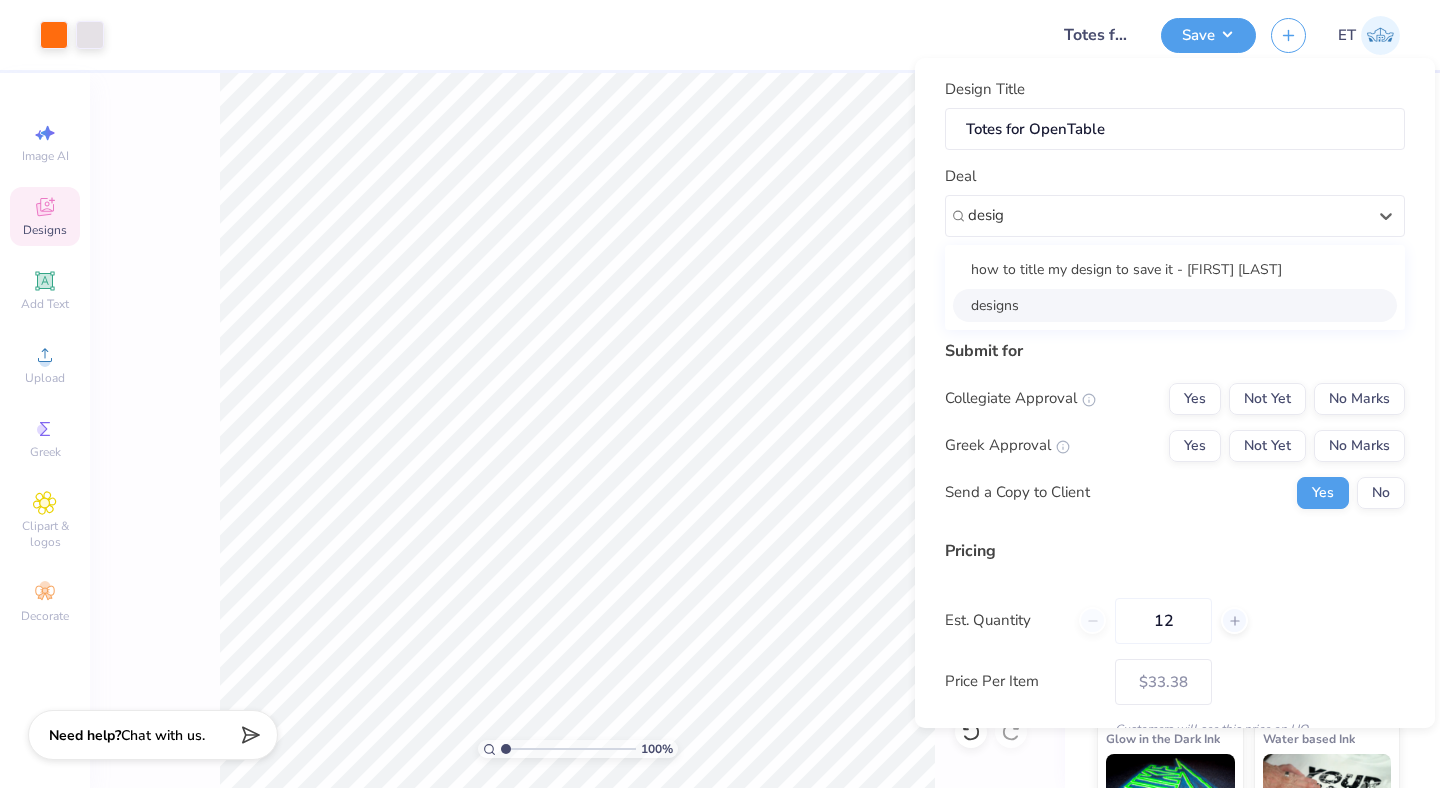 click on "designs" at bounding box center [1175, 305] 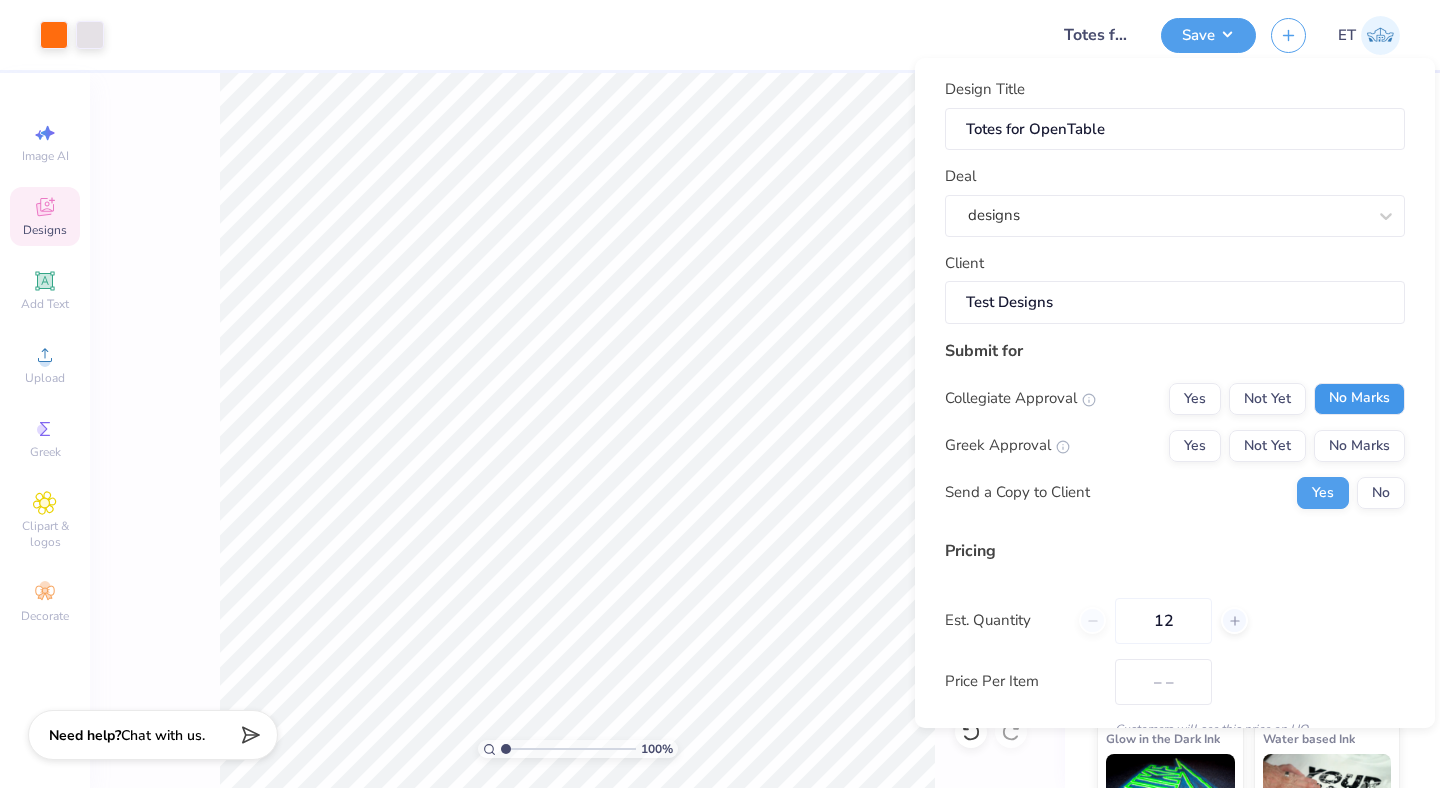 click on "No Marks" at bounding box center (1359, 399) 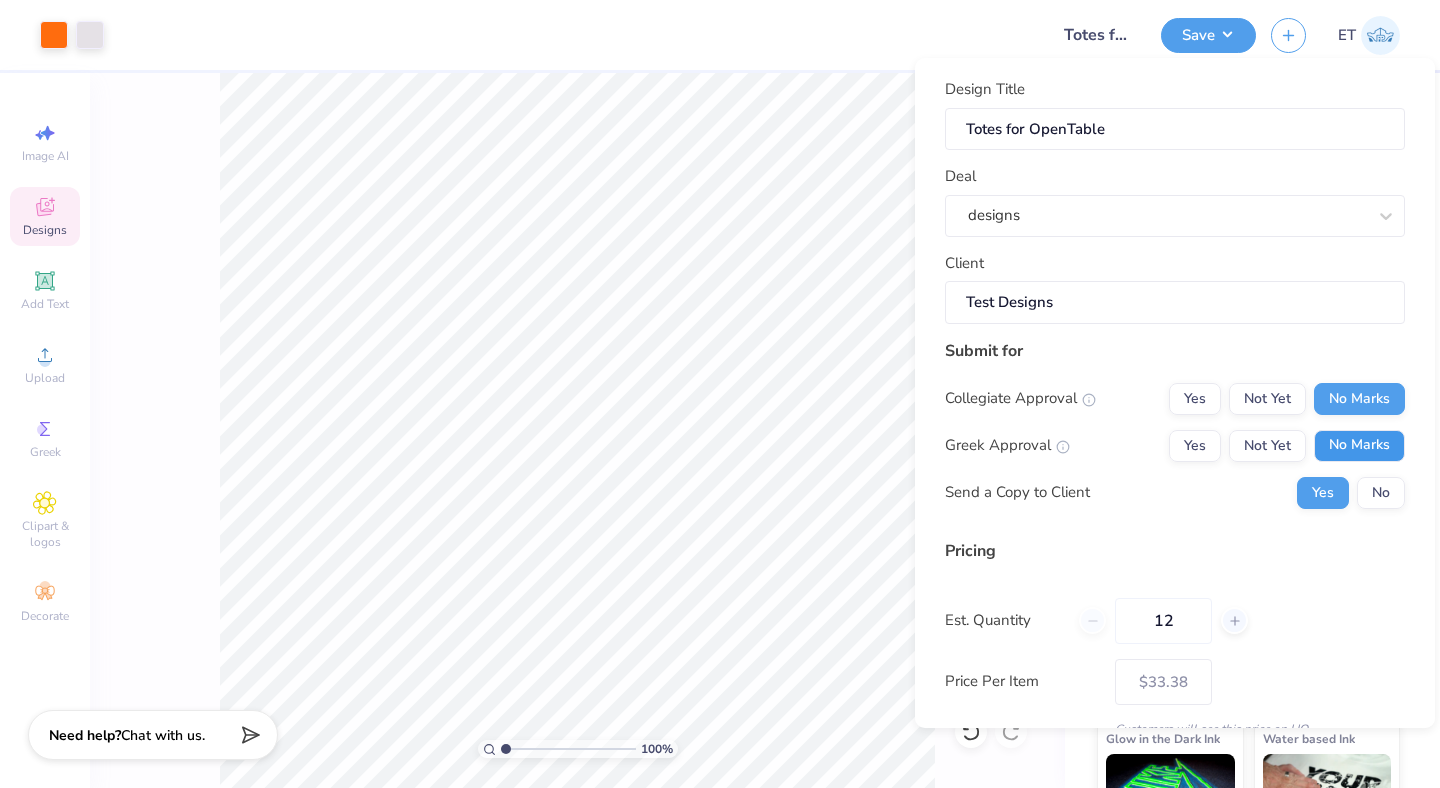 click on "No Marks" at bounding box center (1359, 446) 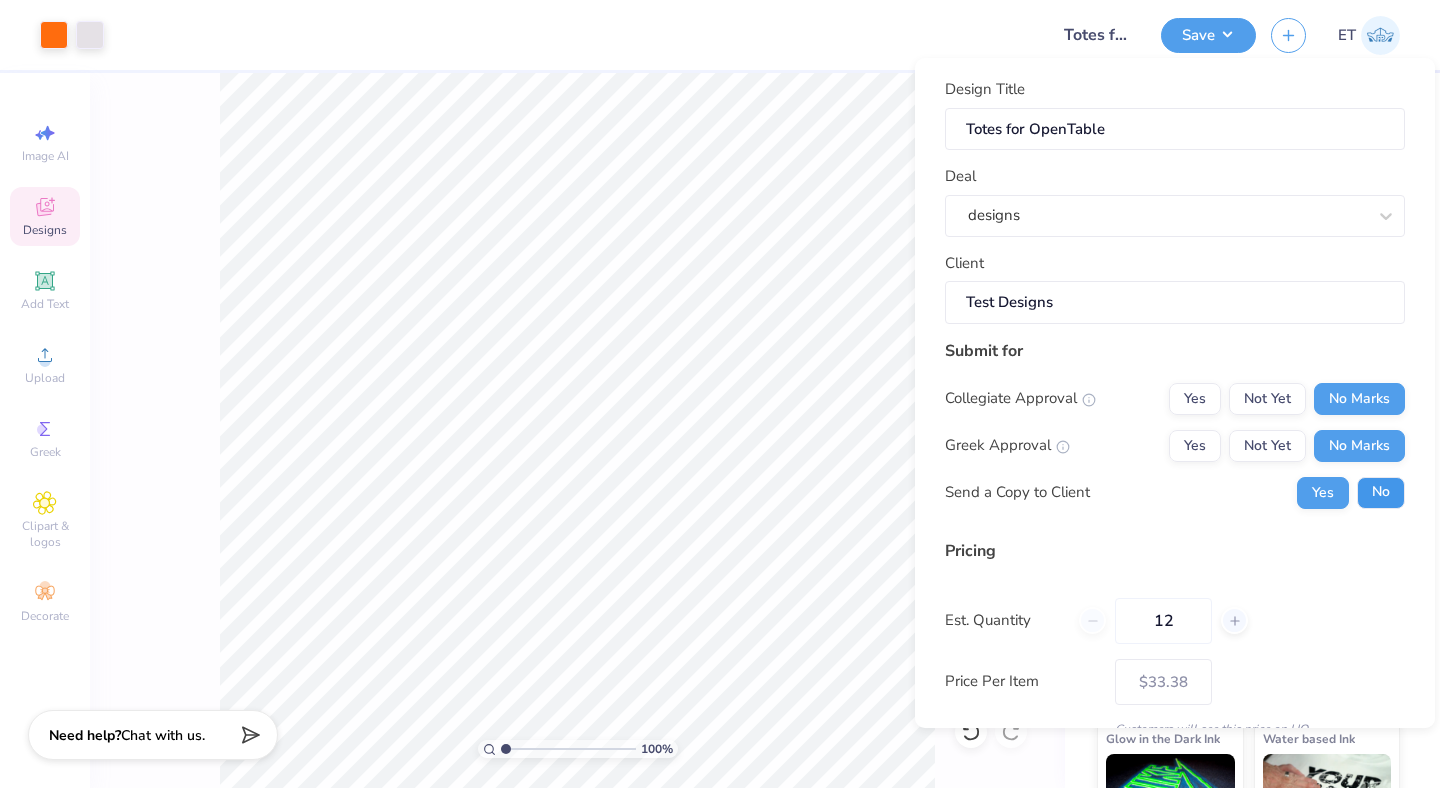 click on "No" at bounding box center [1381, 493] 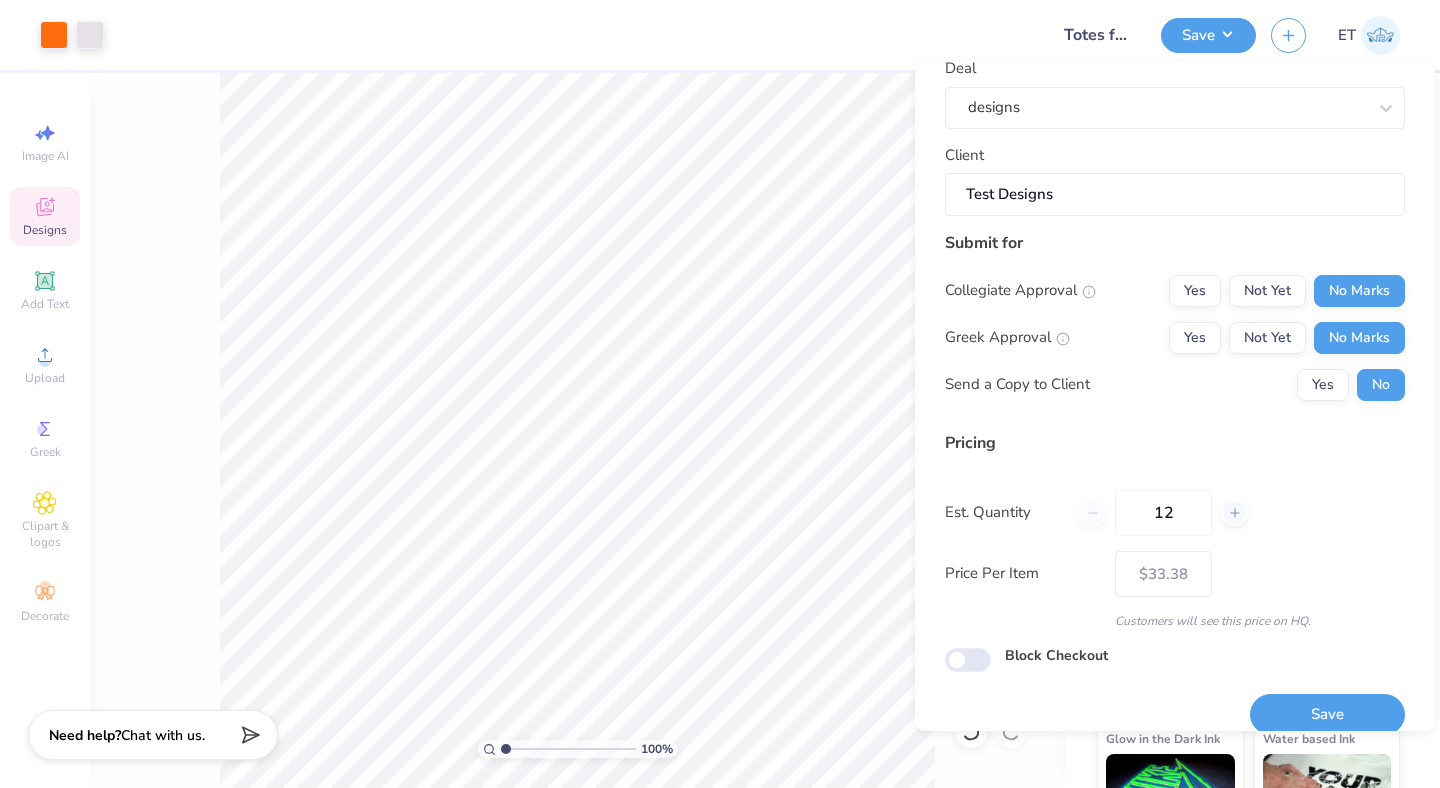 scroll, scrollTop: 135, scrollLeft: 0, axis: vertical 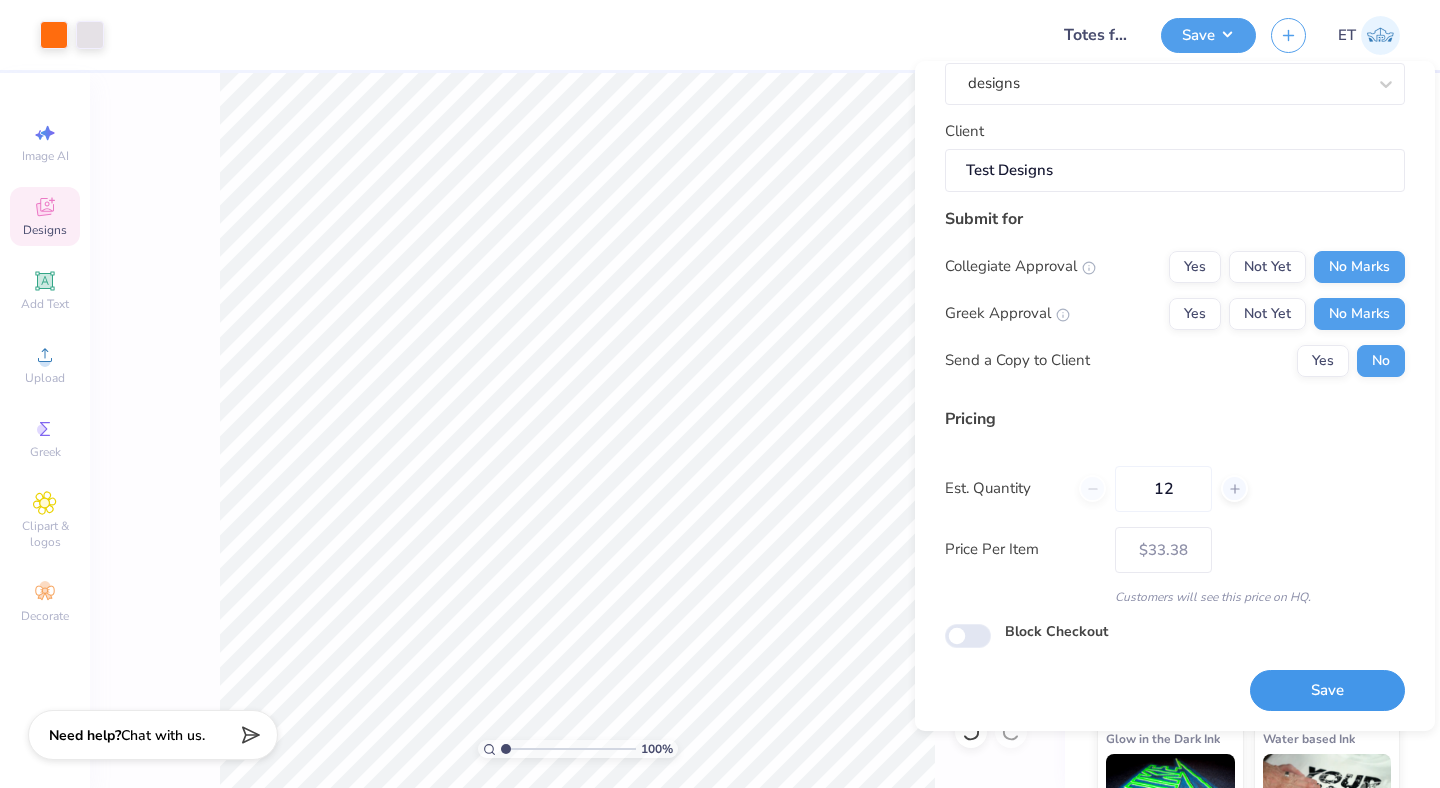 click on "Save" at bounding box center (1327, 690) 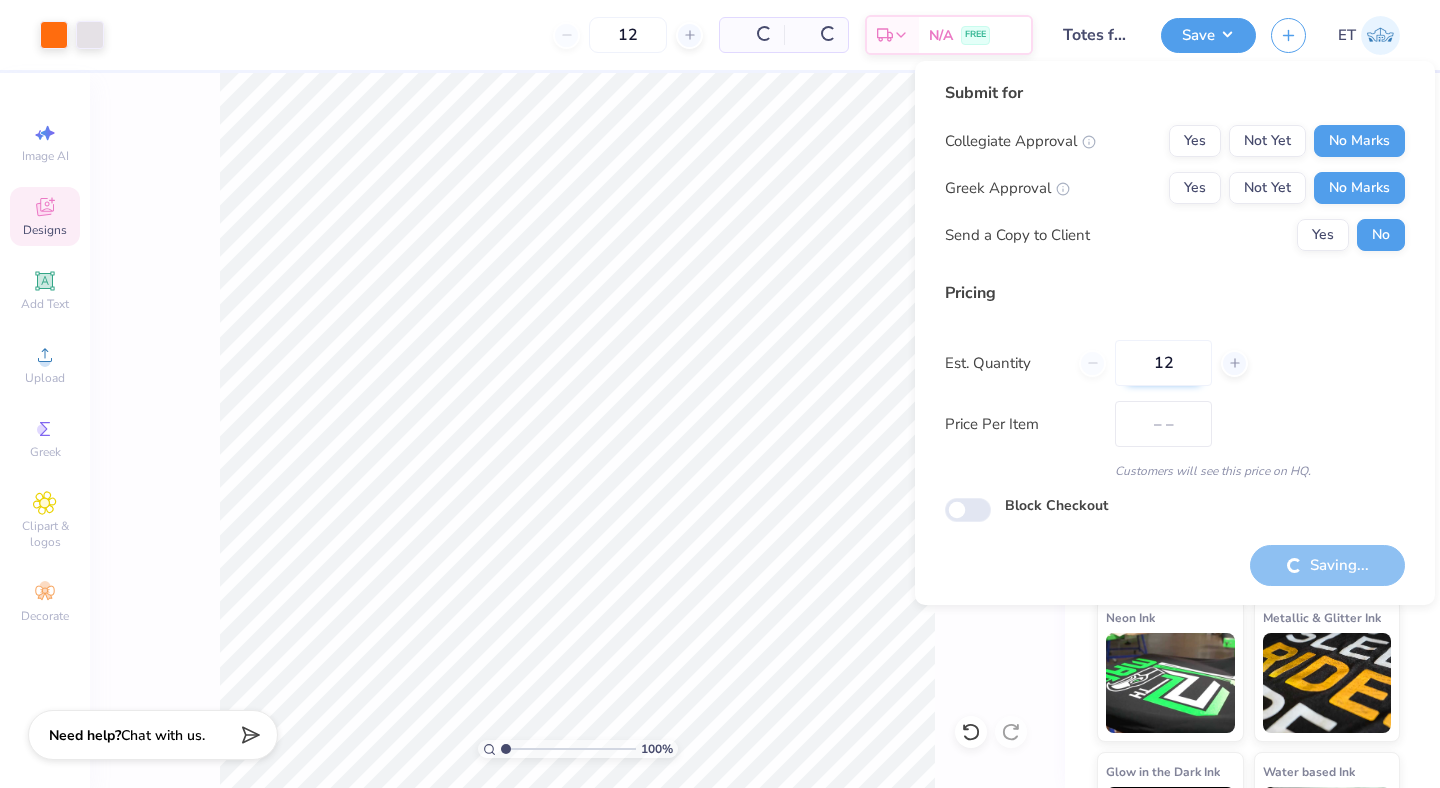 scroll, scrollTop: 0, scrollLeft: 0, axis: both 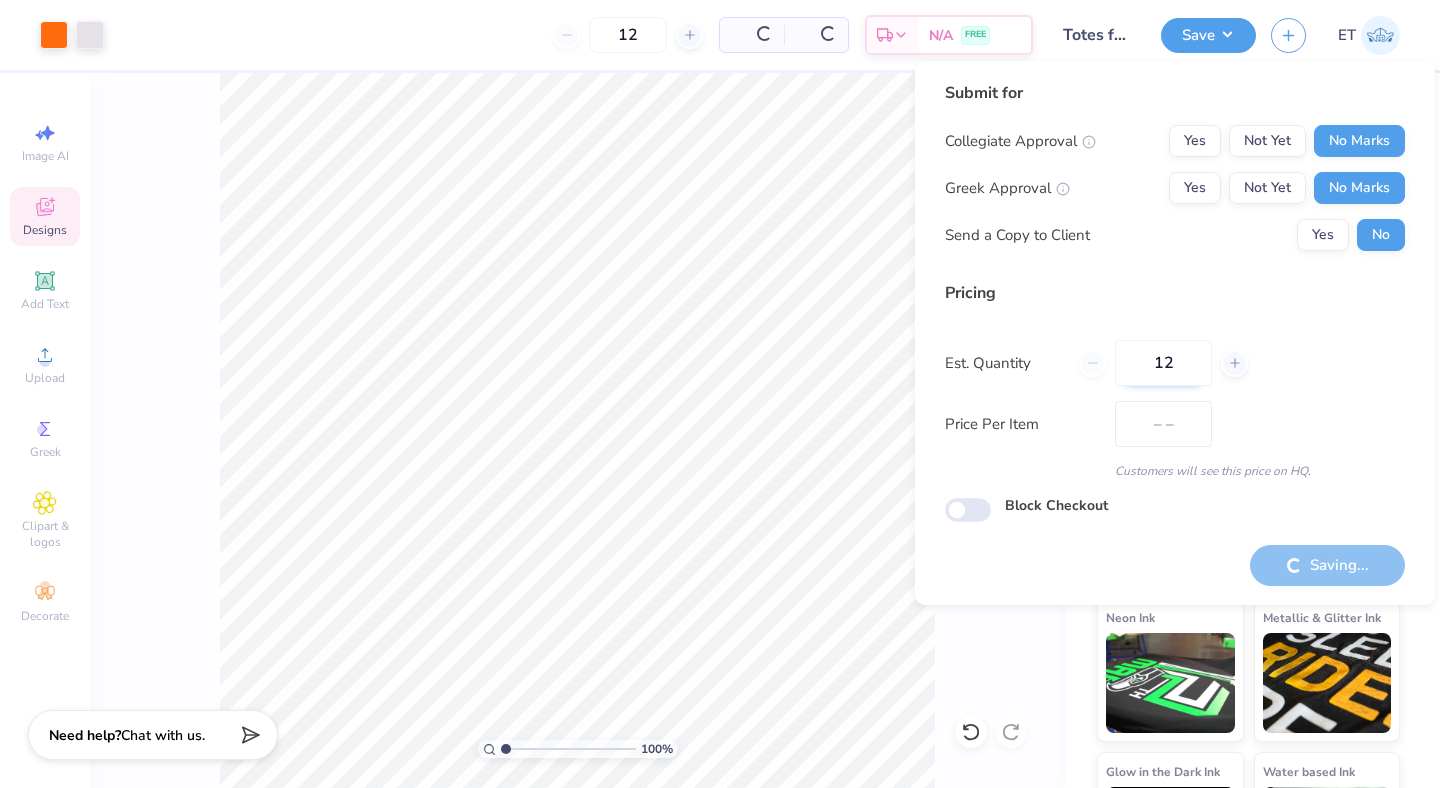 type on "$33.38" 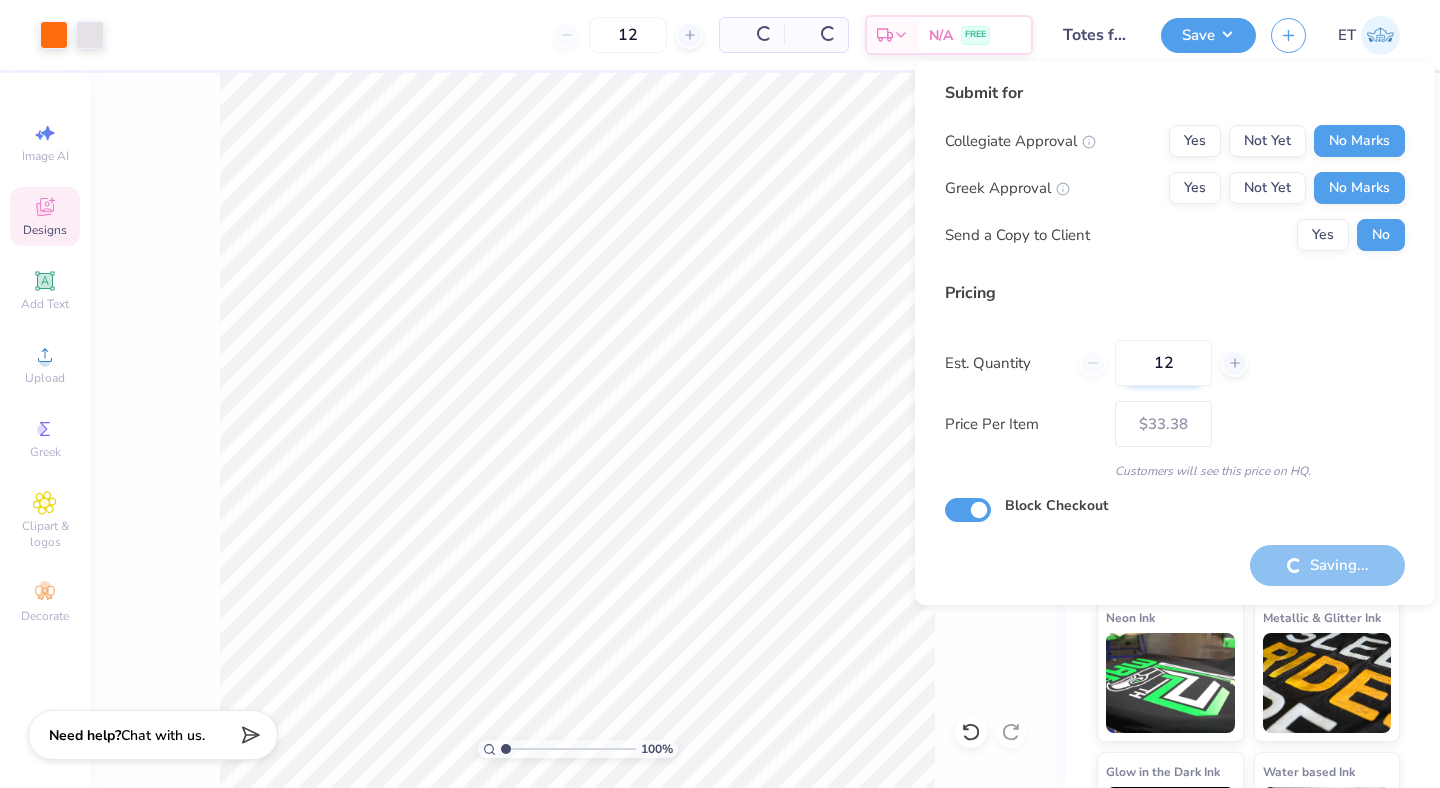 checkbox on "true" 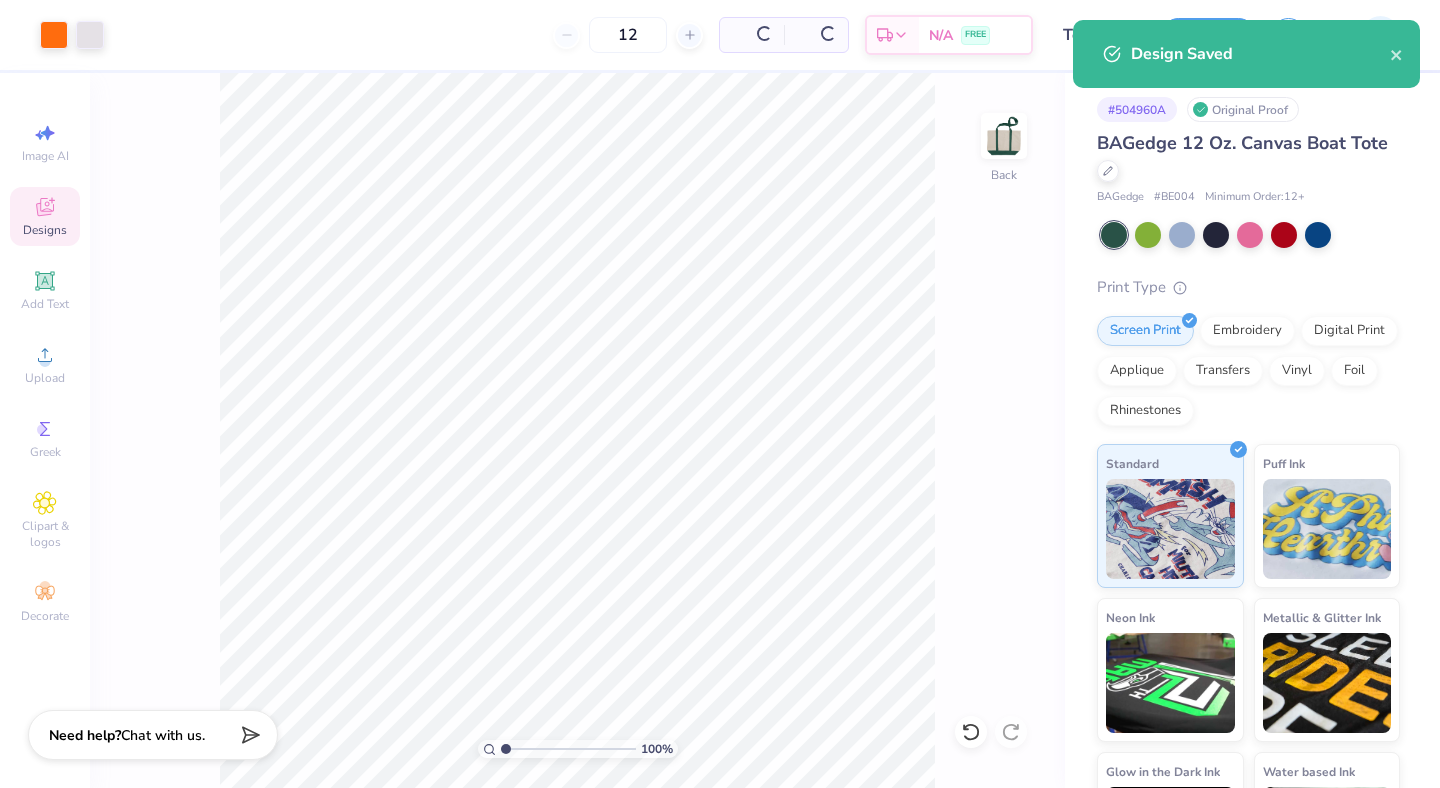 type on "– –" 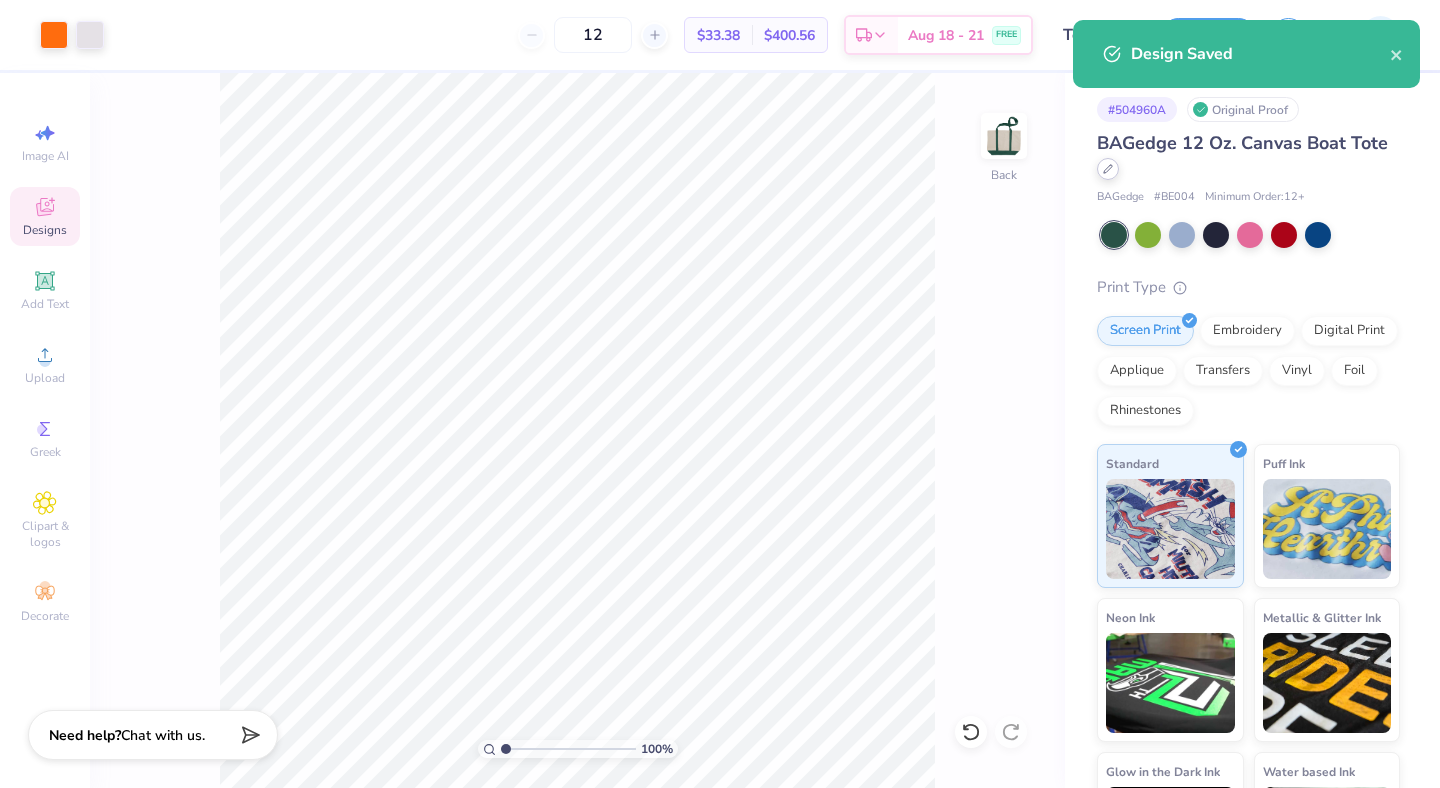 click 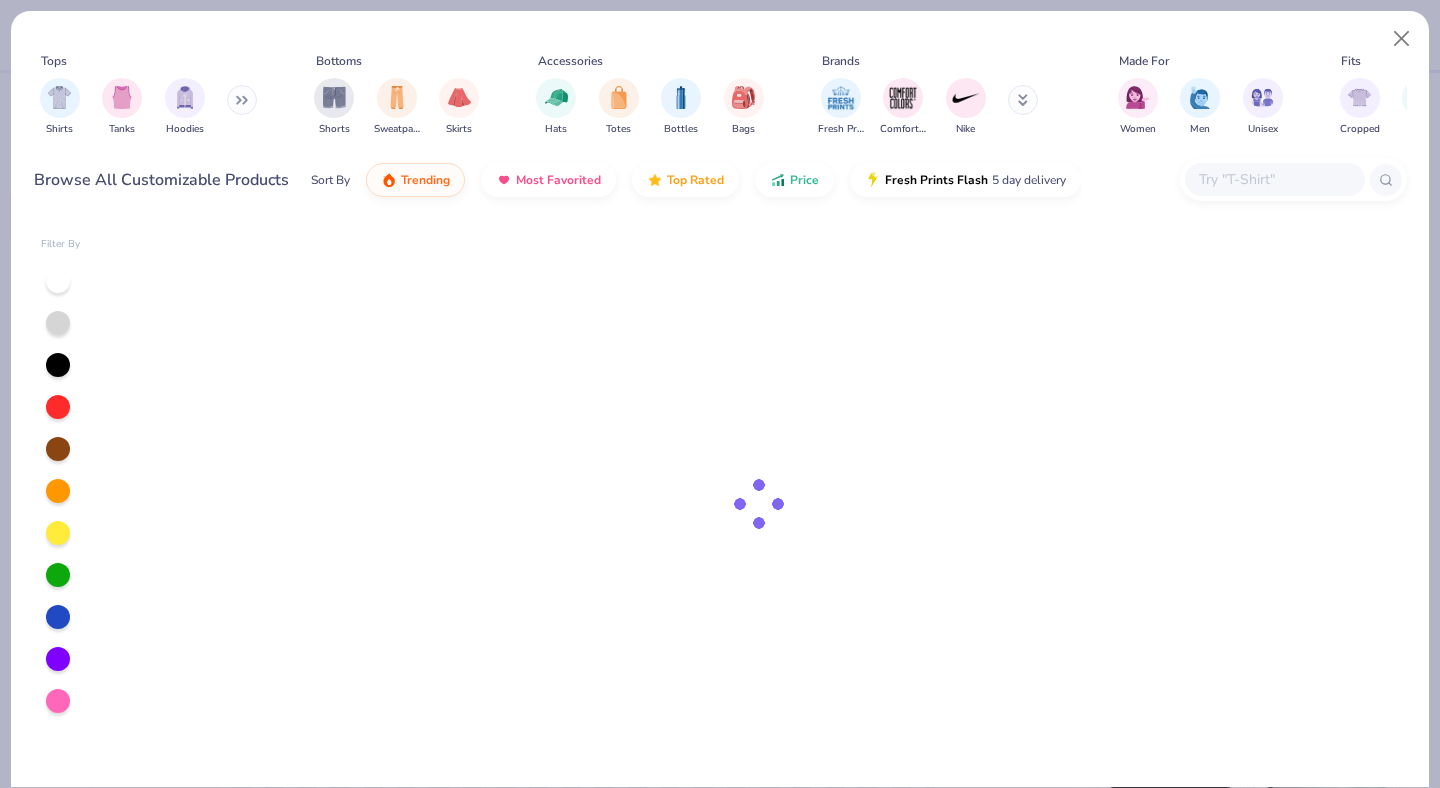 click at bounding box center [1274, 179] 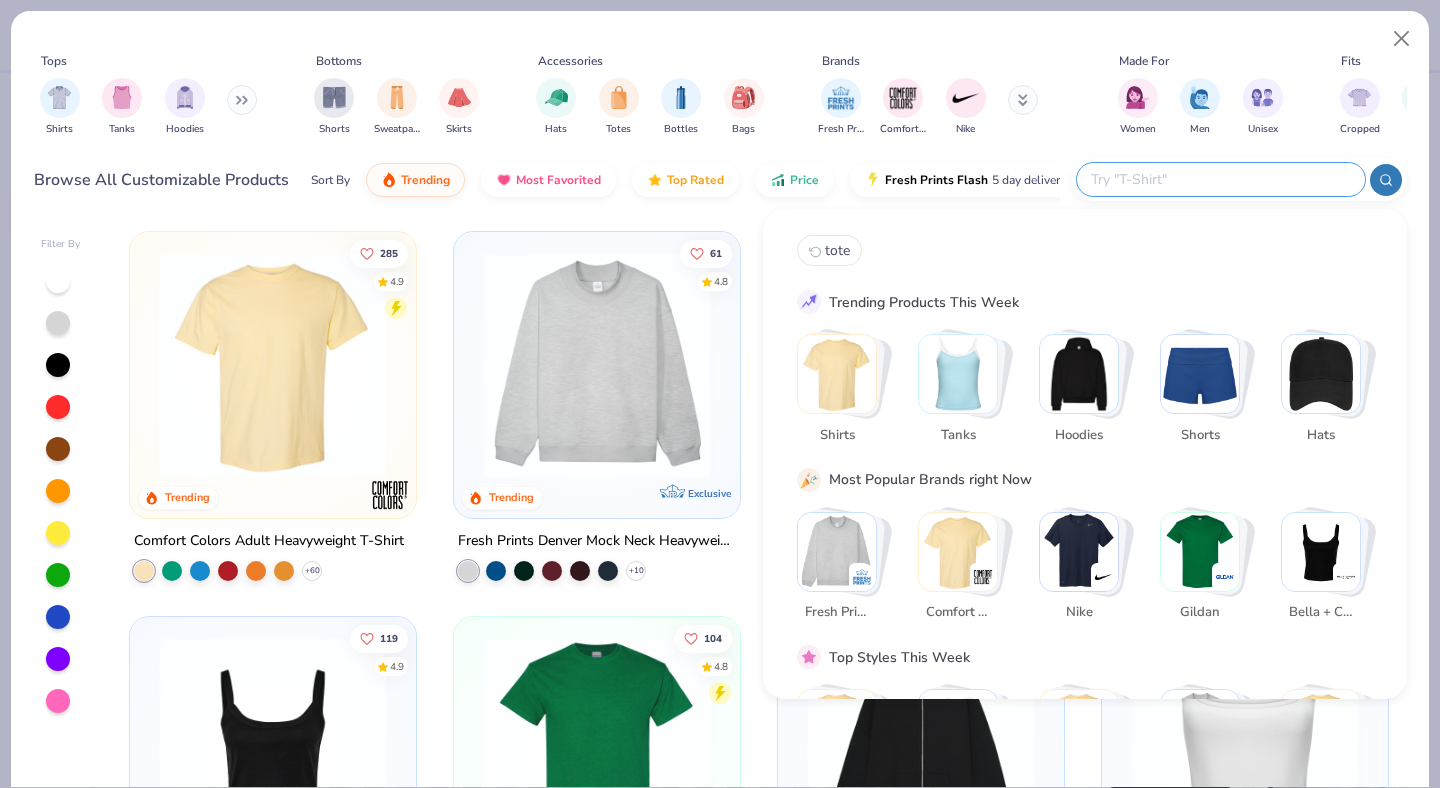 paste on "CAN02Z" 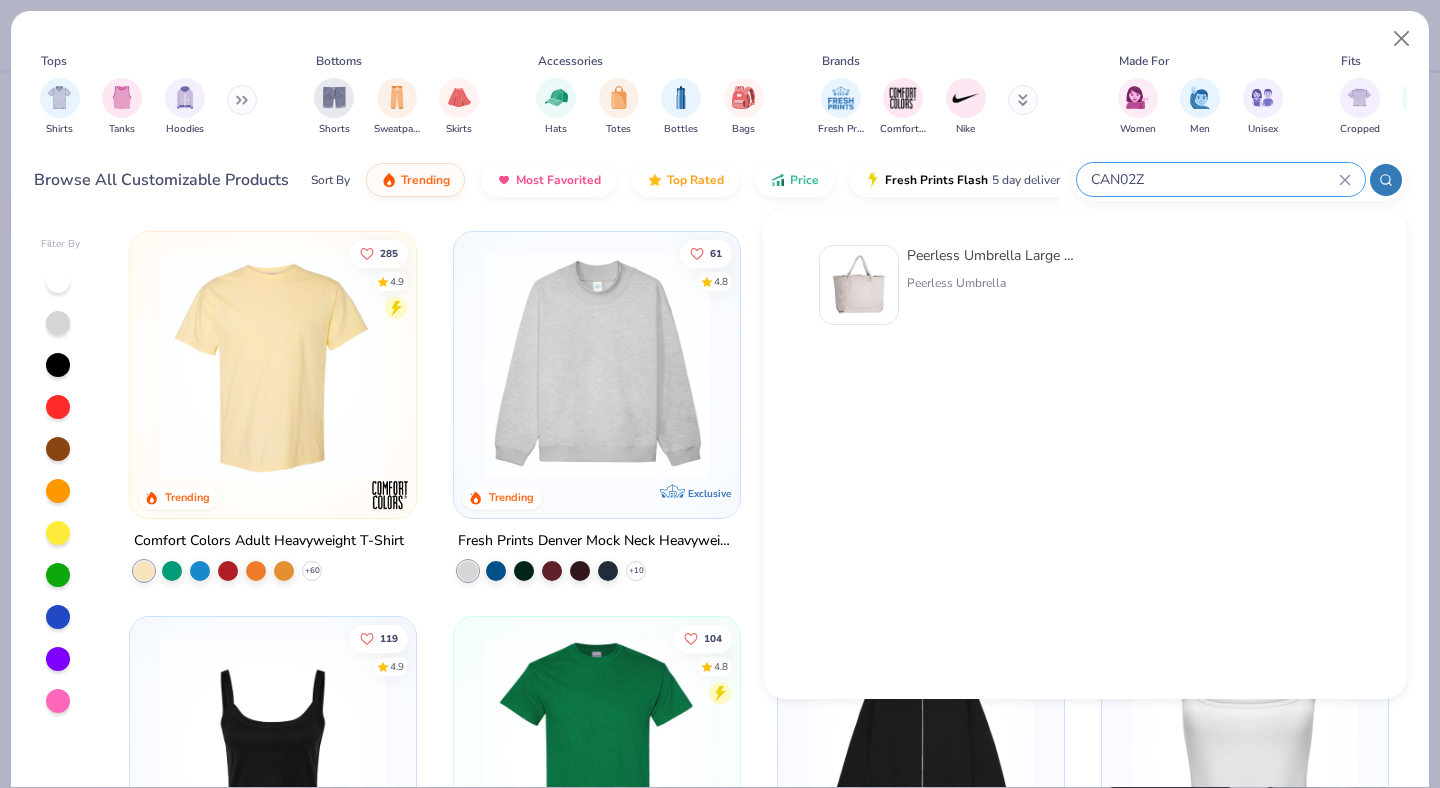 type on "CAN02Z" 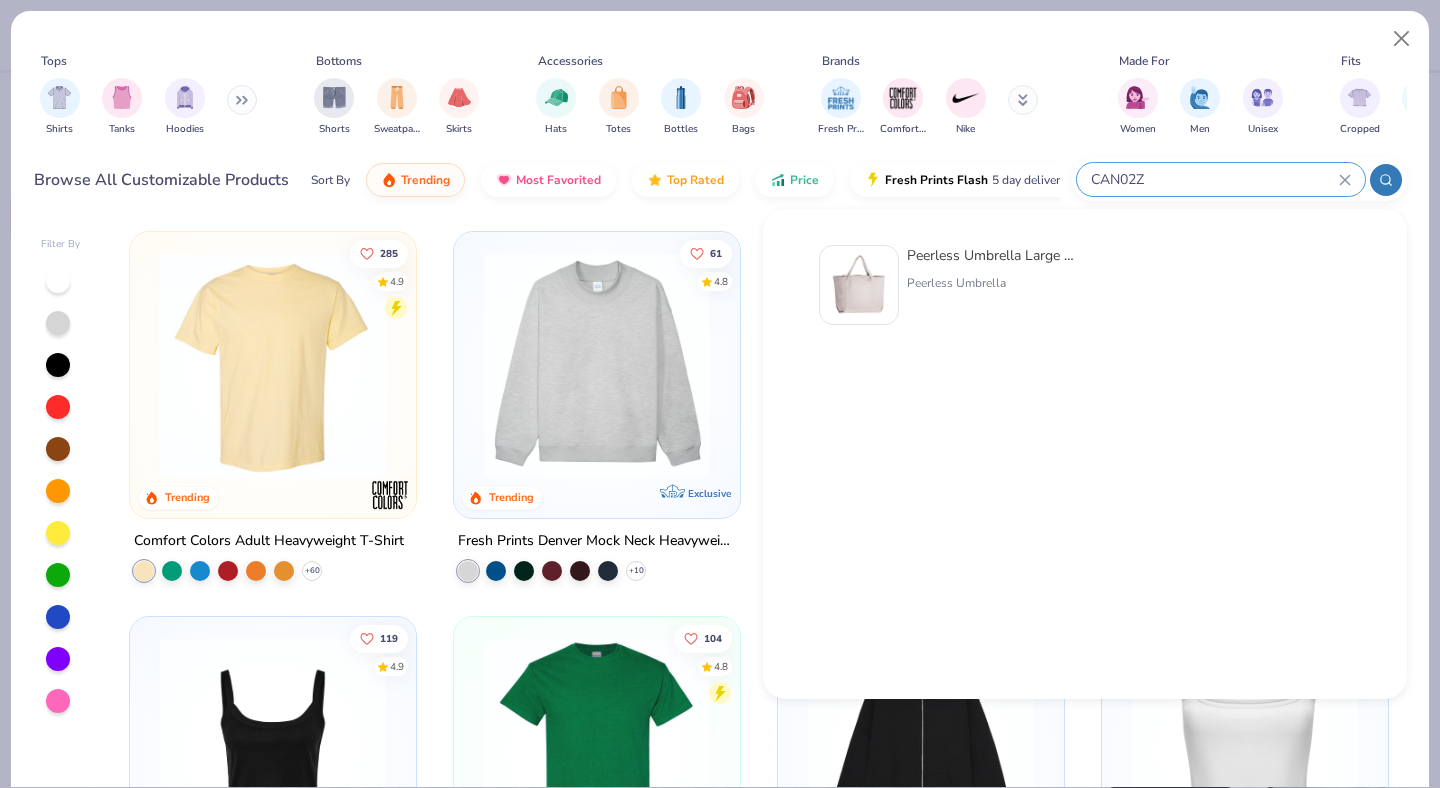 click on "Peerless Umbrella Large Sailing/Boat with Zippered Top" at bounding box center [991, 255] 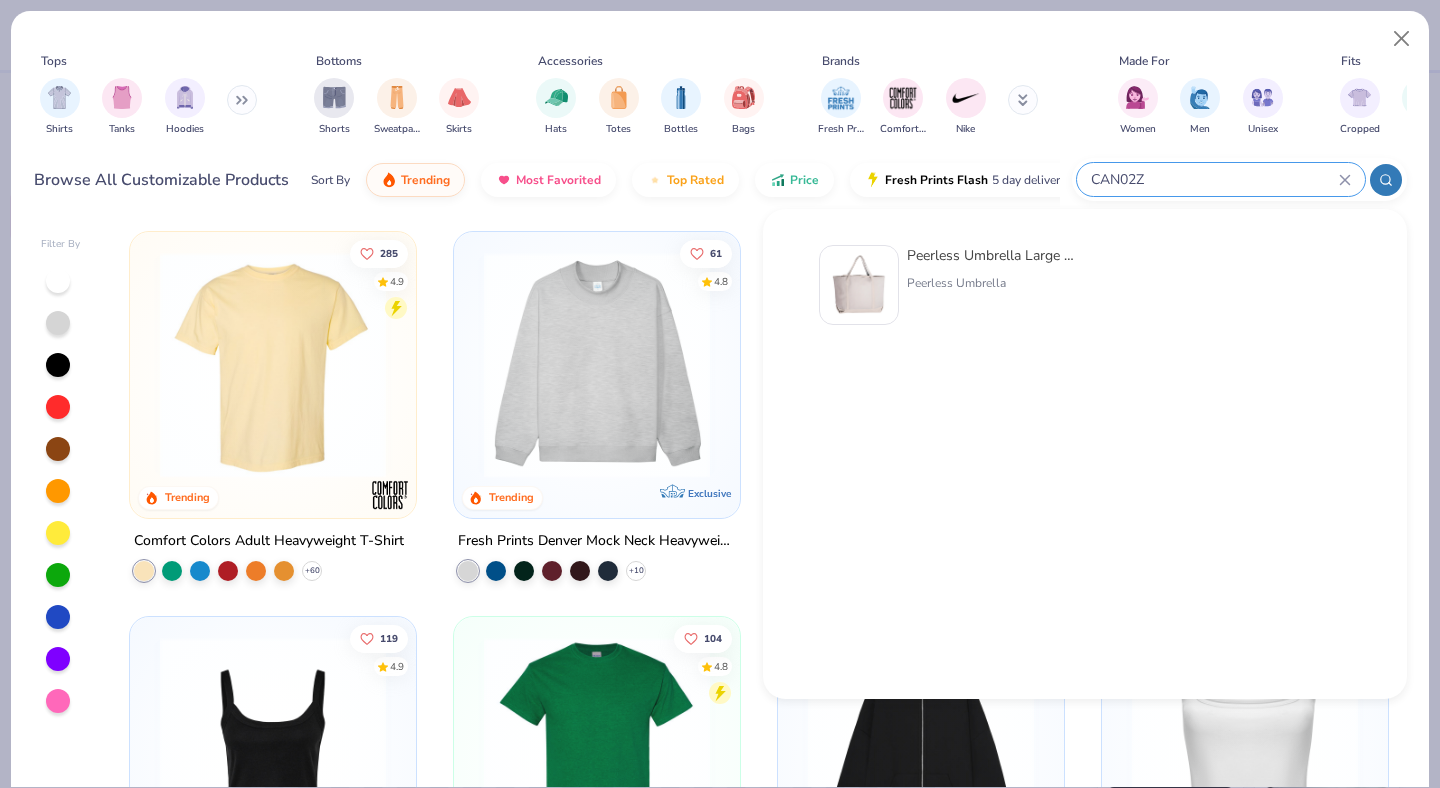 type 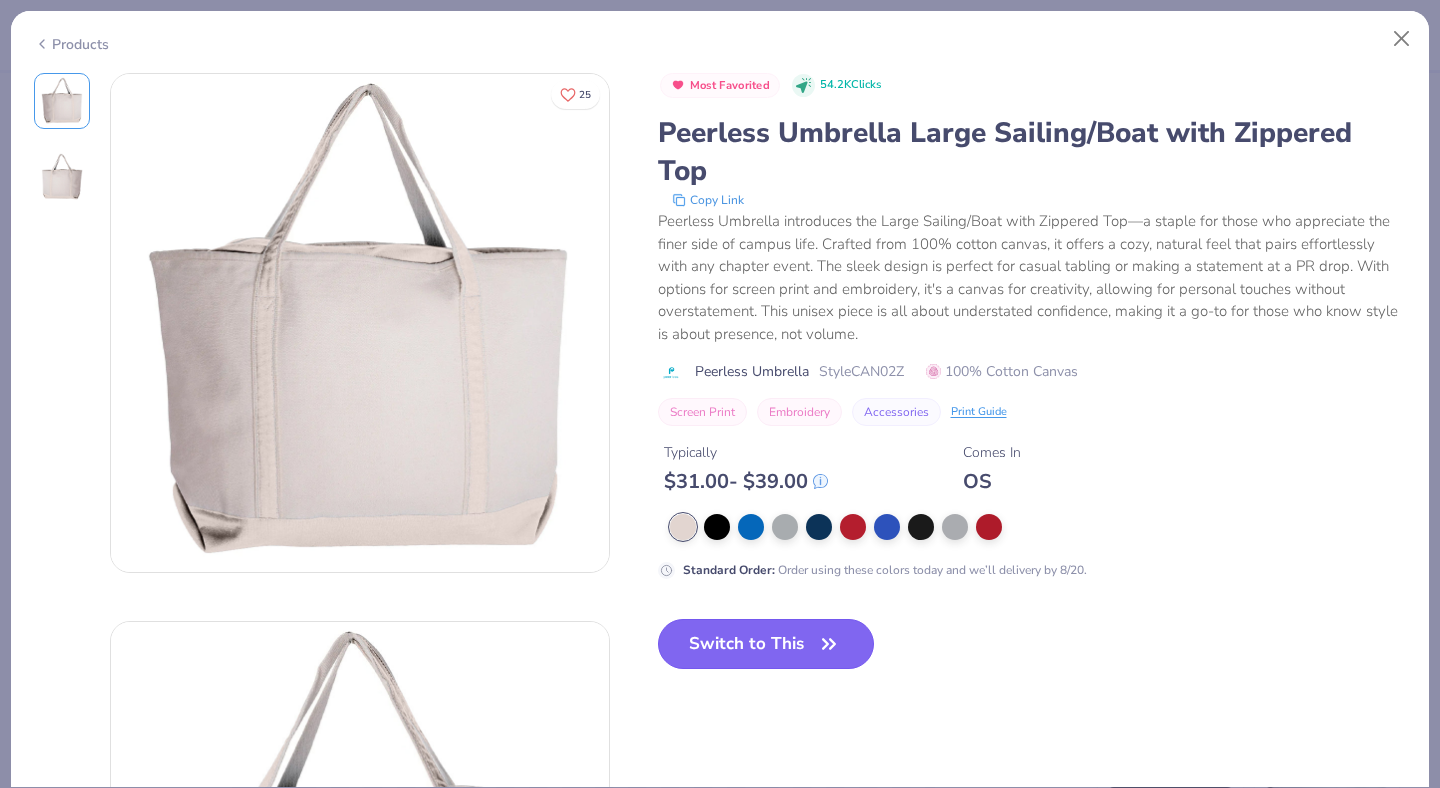 click on "Switch to This" at bounding box center [766, 644] 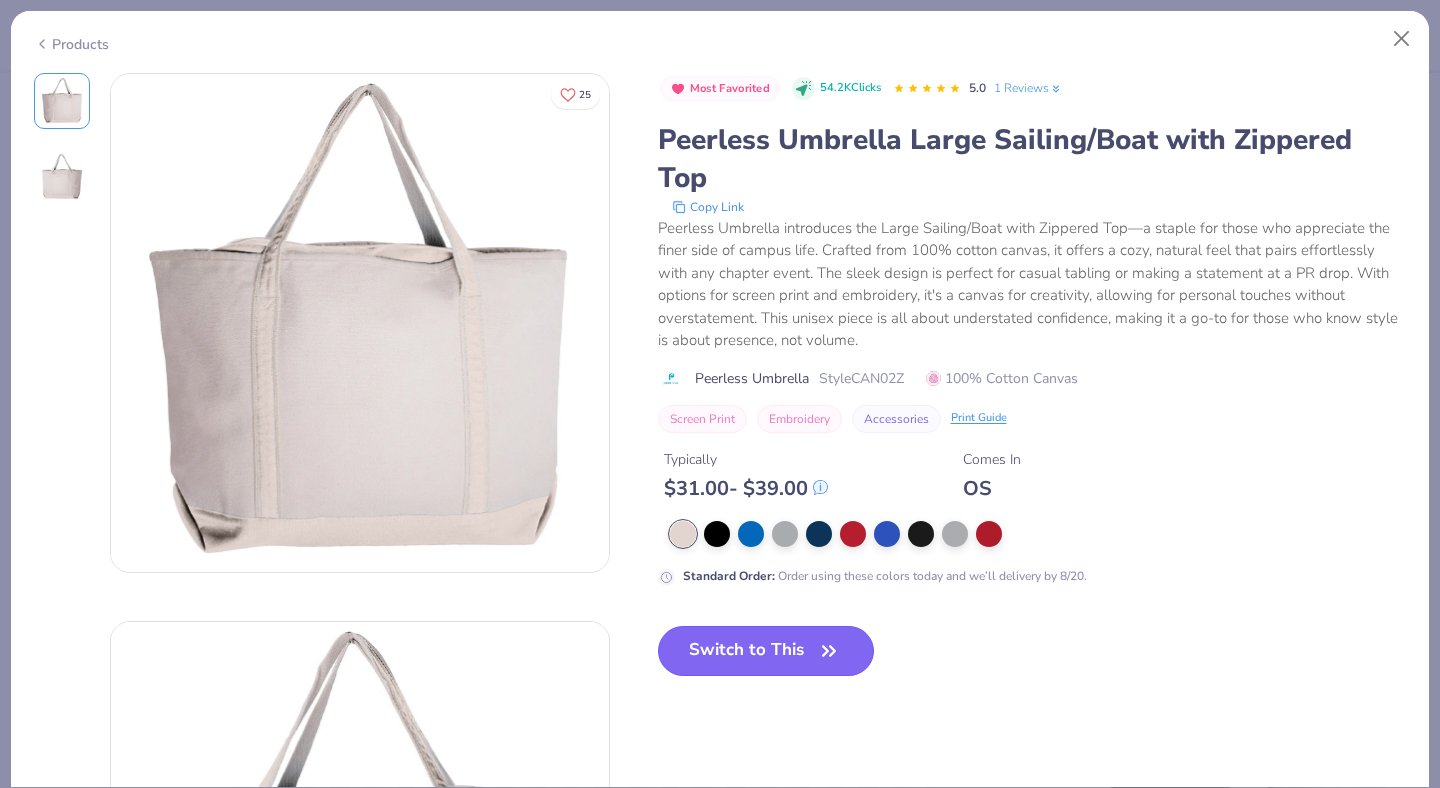 type on "25" 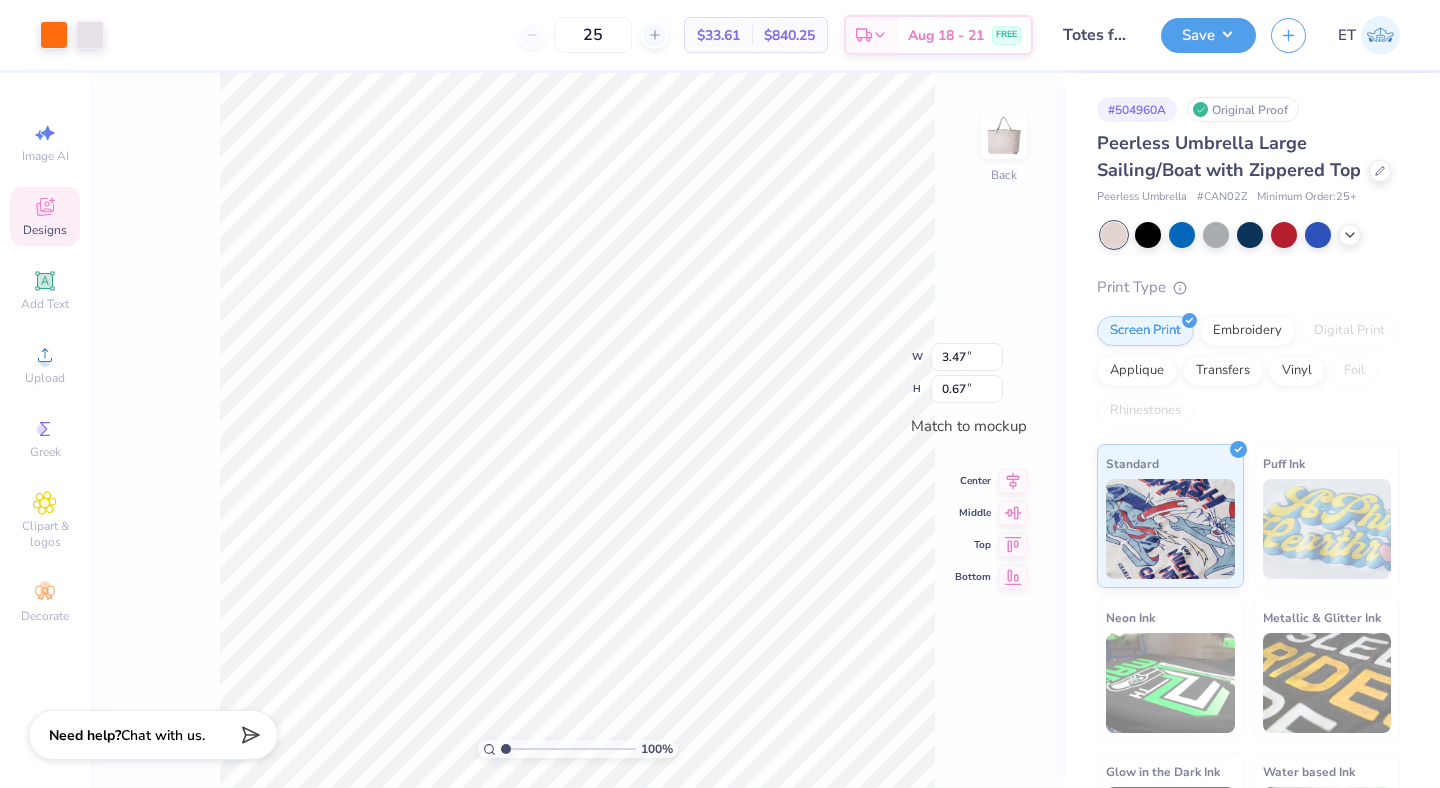 type on "6.27" 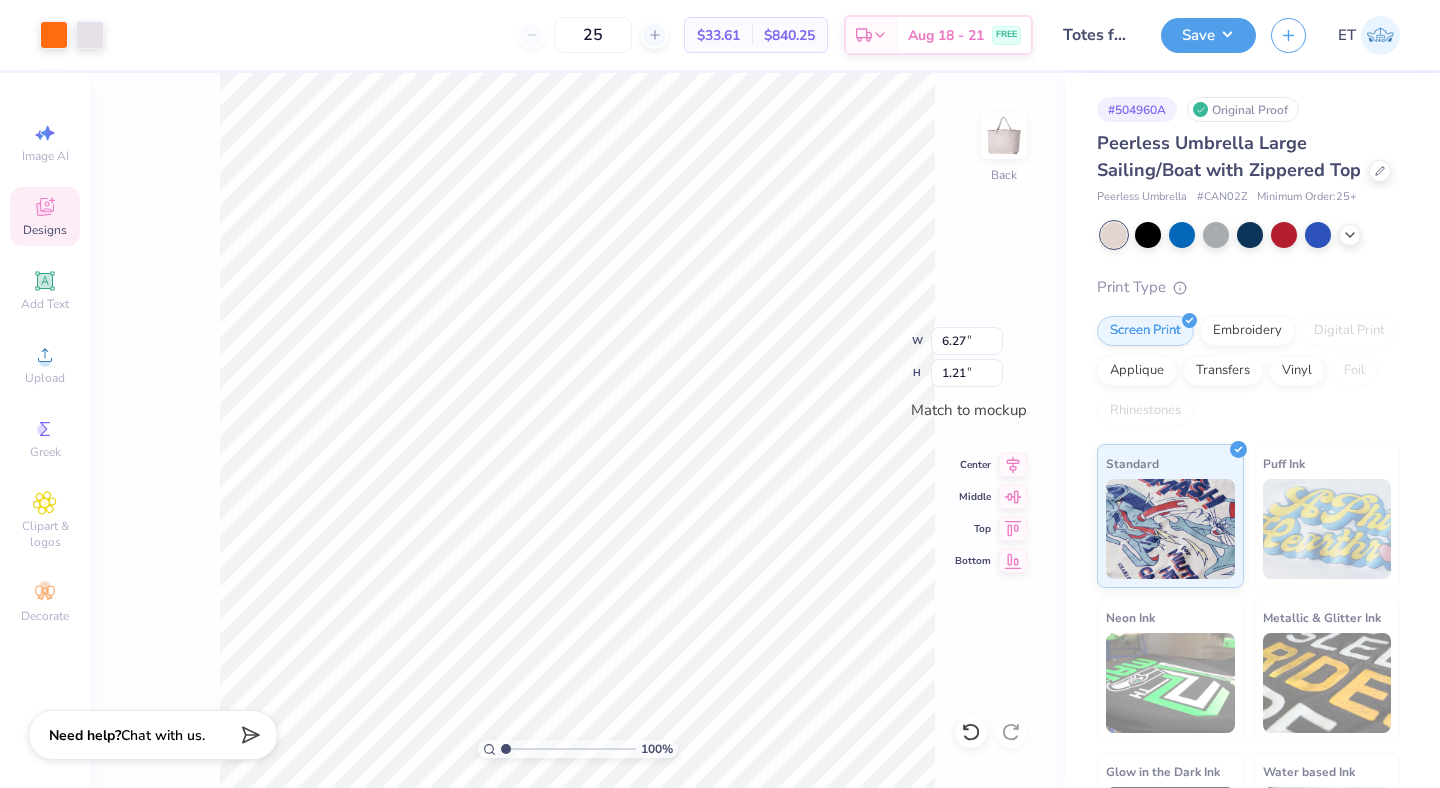 type on "6.96" 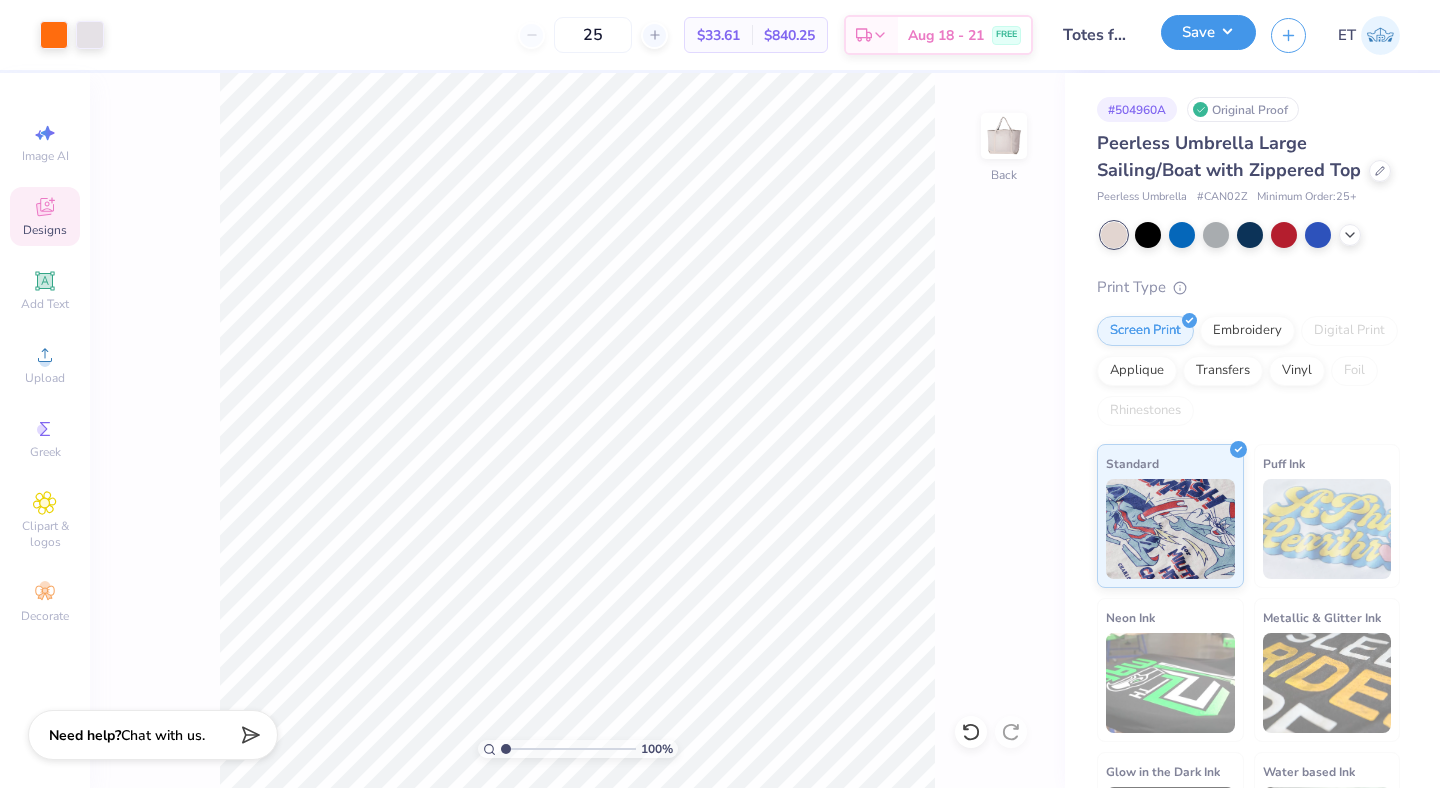 click on "Save" at bounding box center [1208, 32] 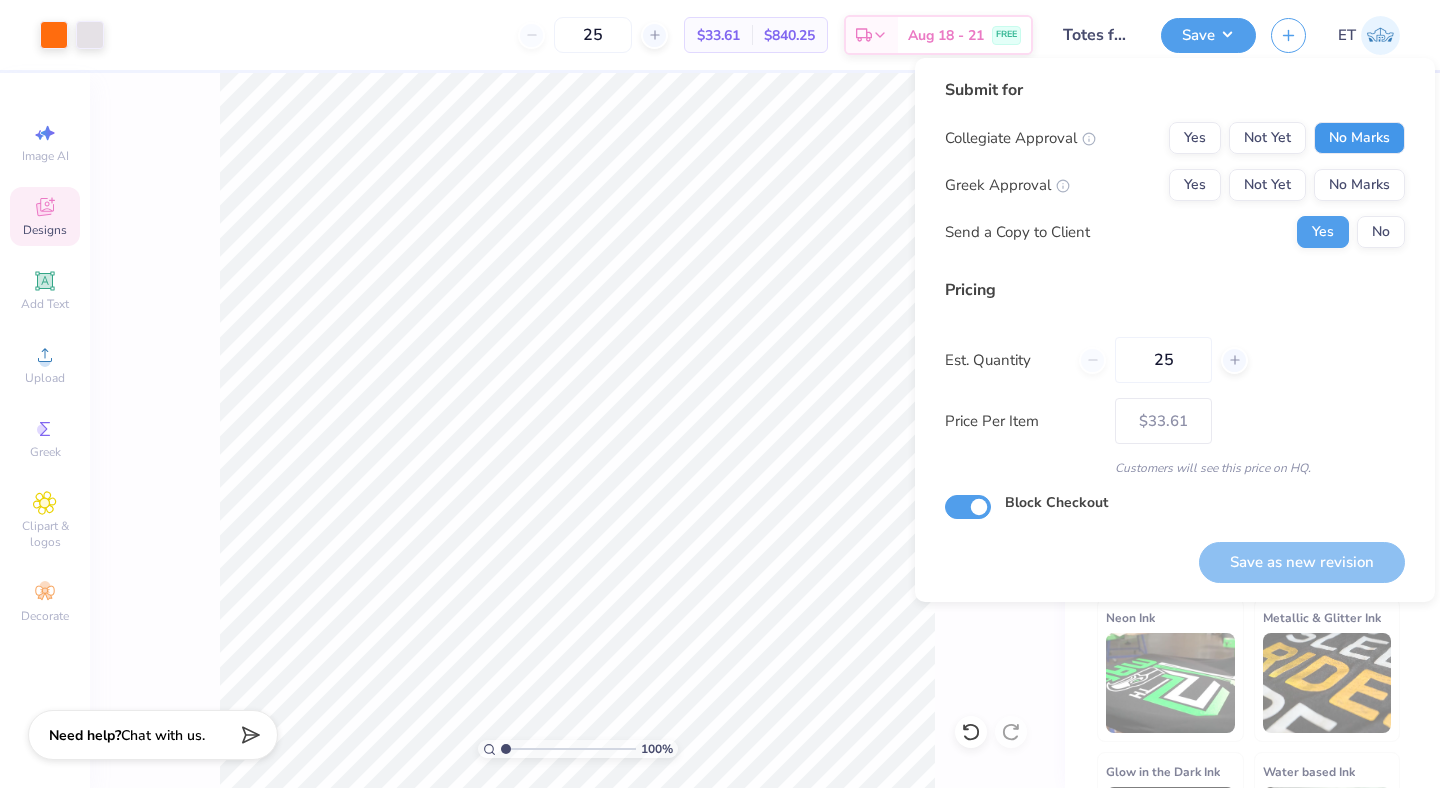 click on "No Marks" at bounding box center (1359, 138) 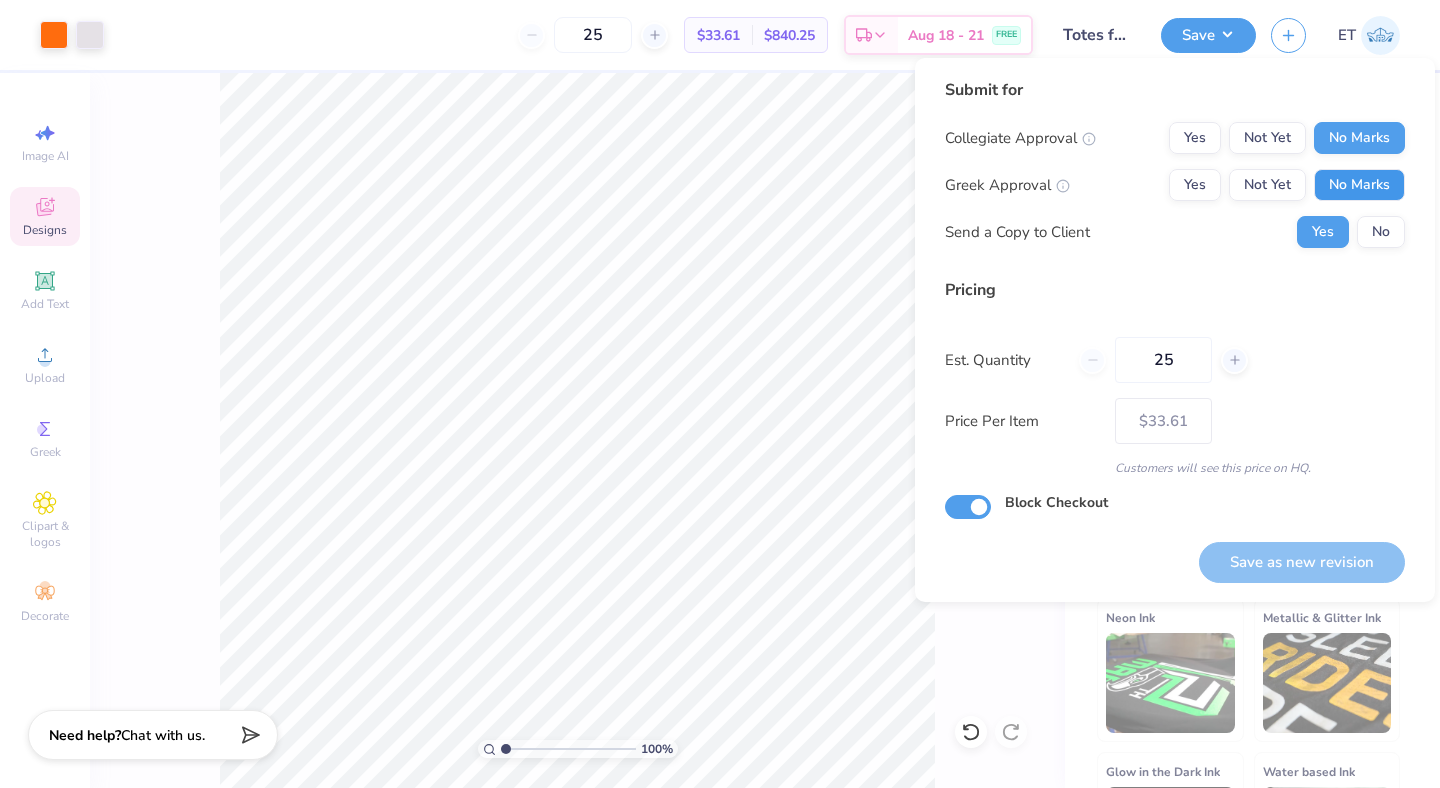 click on "No Marks" at bounding box center (1359, 185) 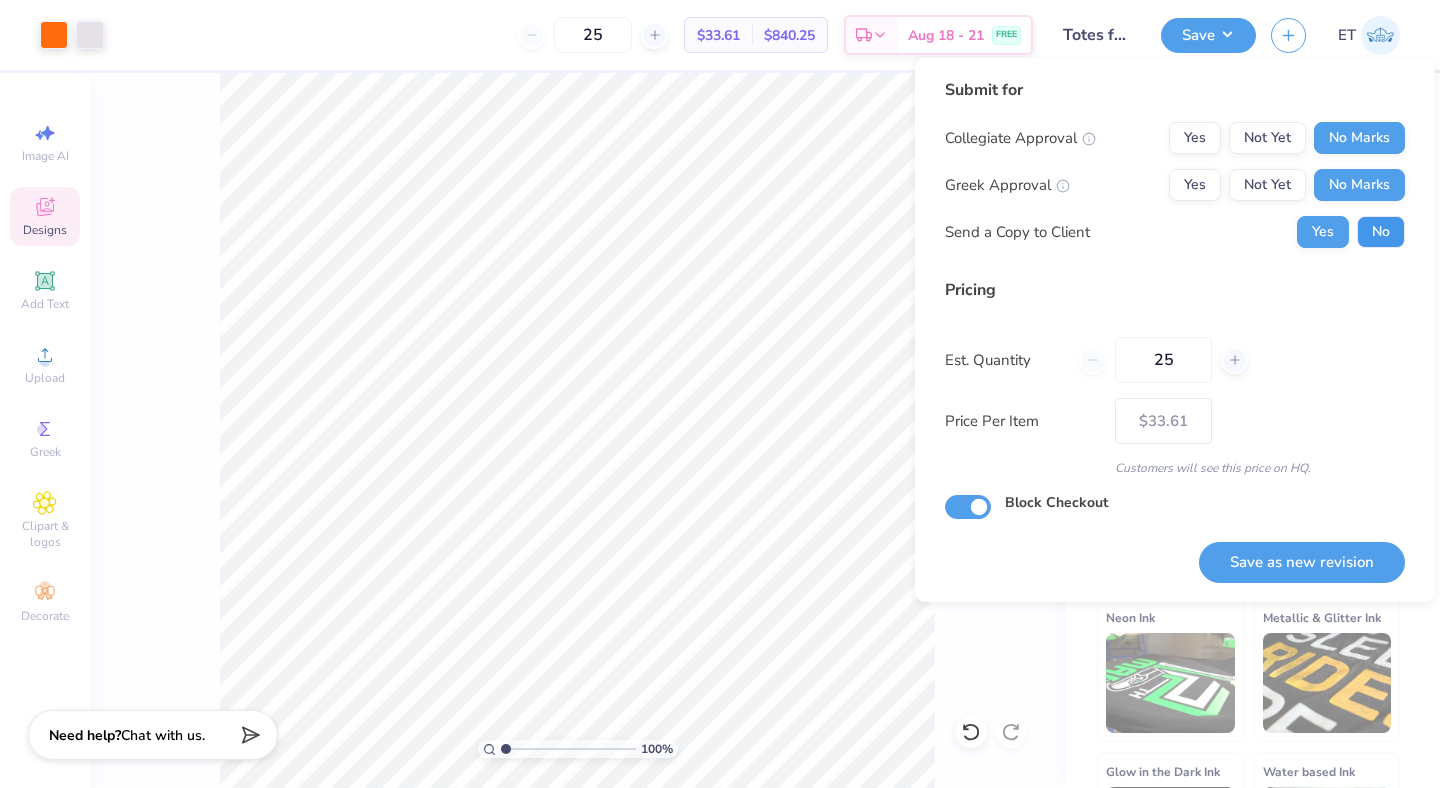 click on "No" at bounding box center [1381, 232] 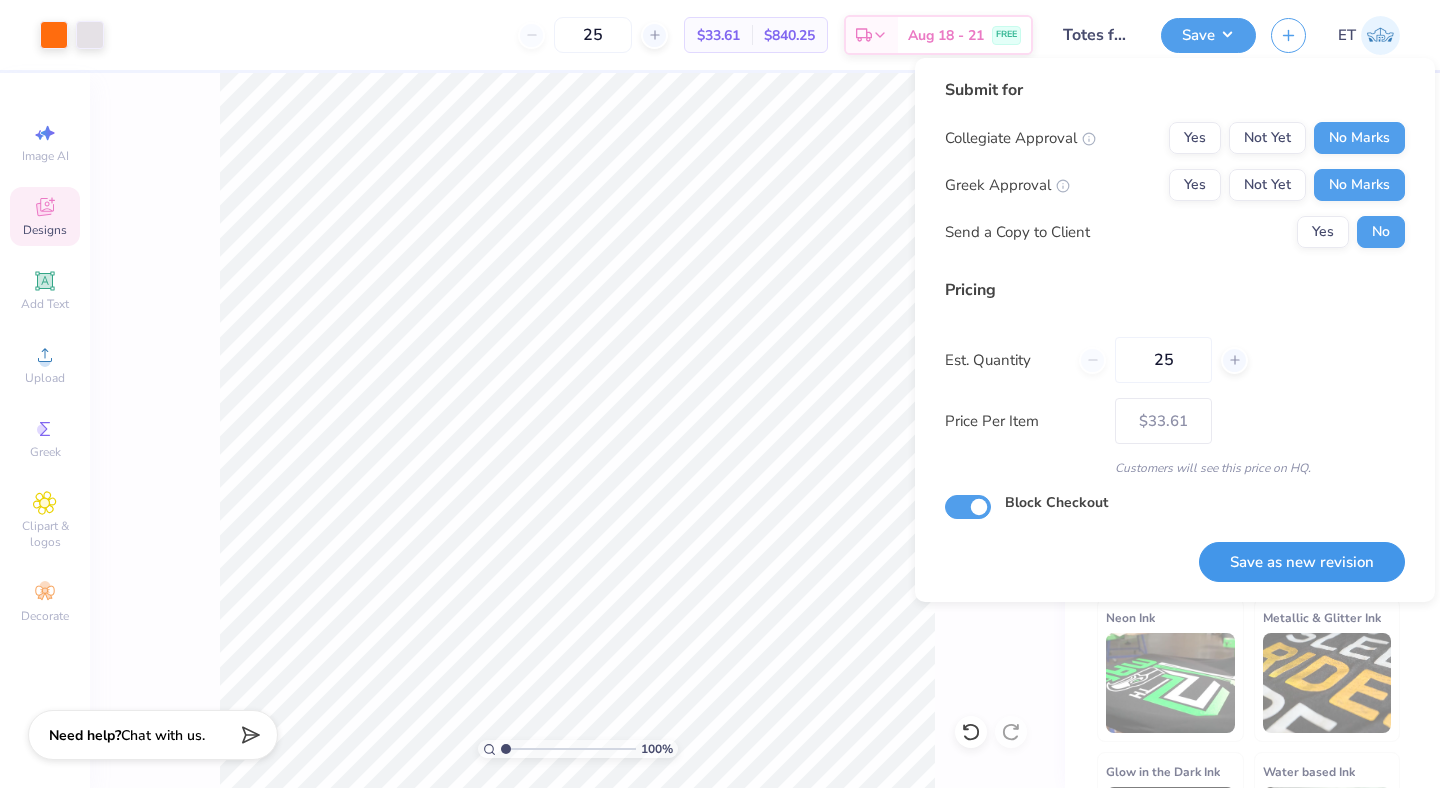 click on "Save as new revision" at bounding box center [1302, 562] 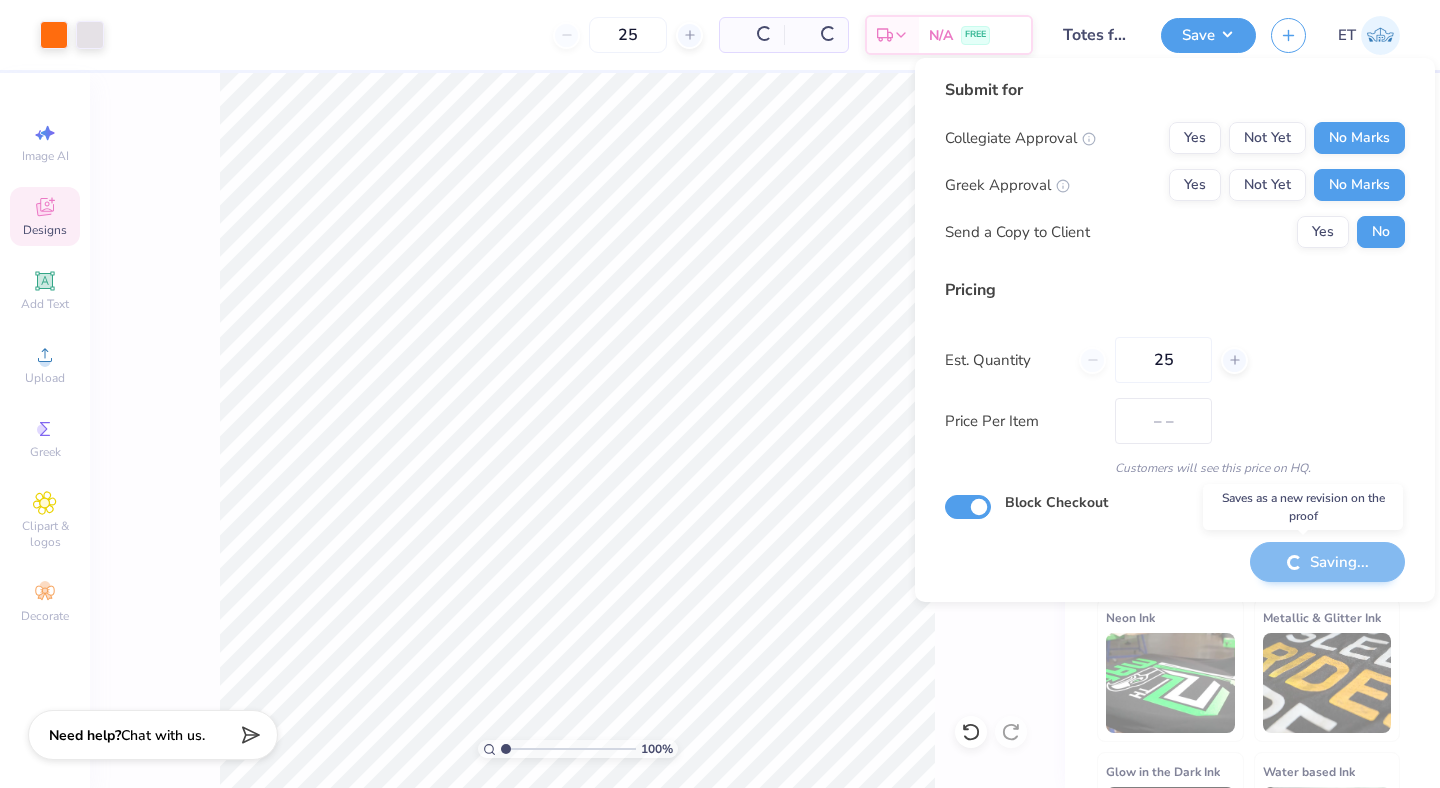 type on "$33.61" 